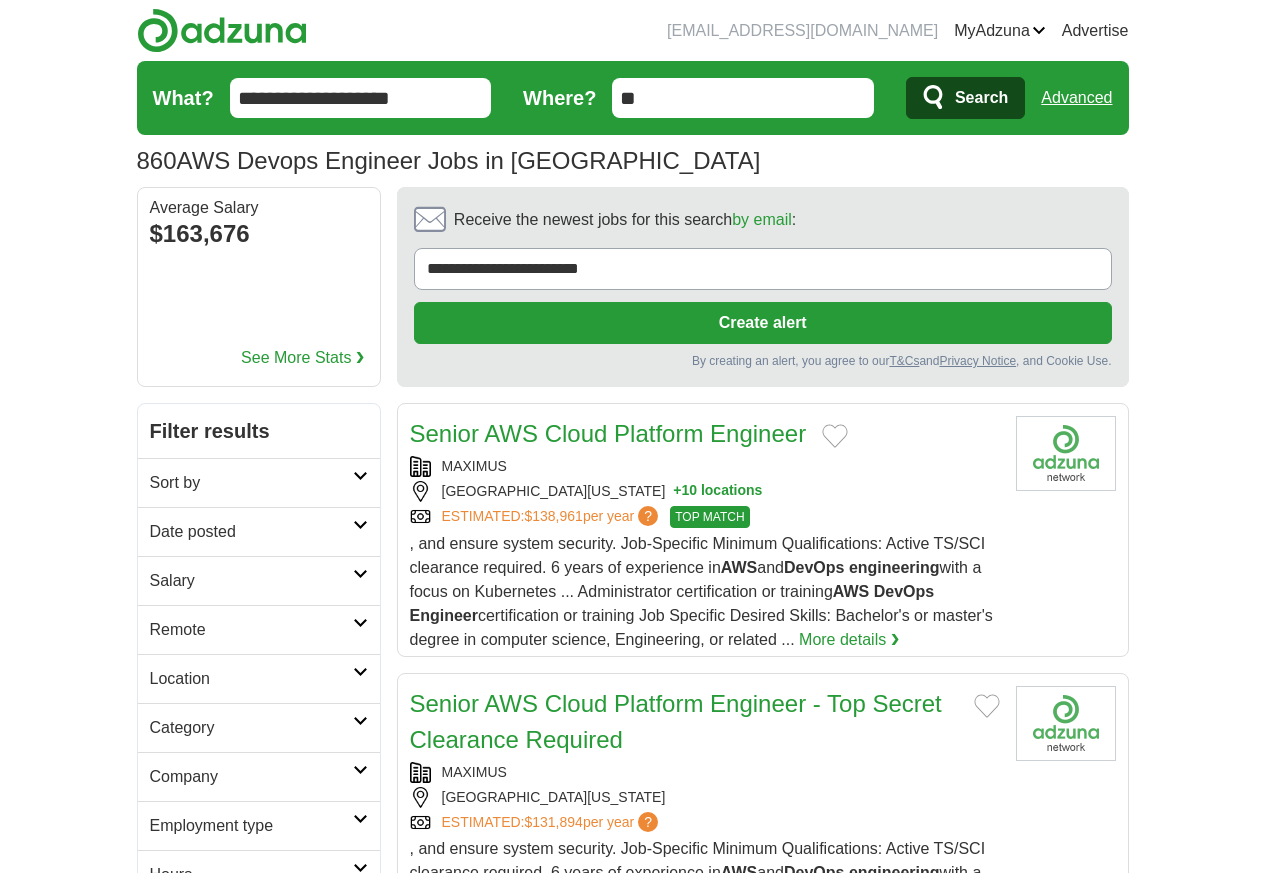 scroll, scrollTop: 0, scrollLeft: 0, axis: both 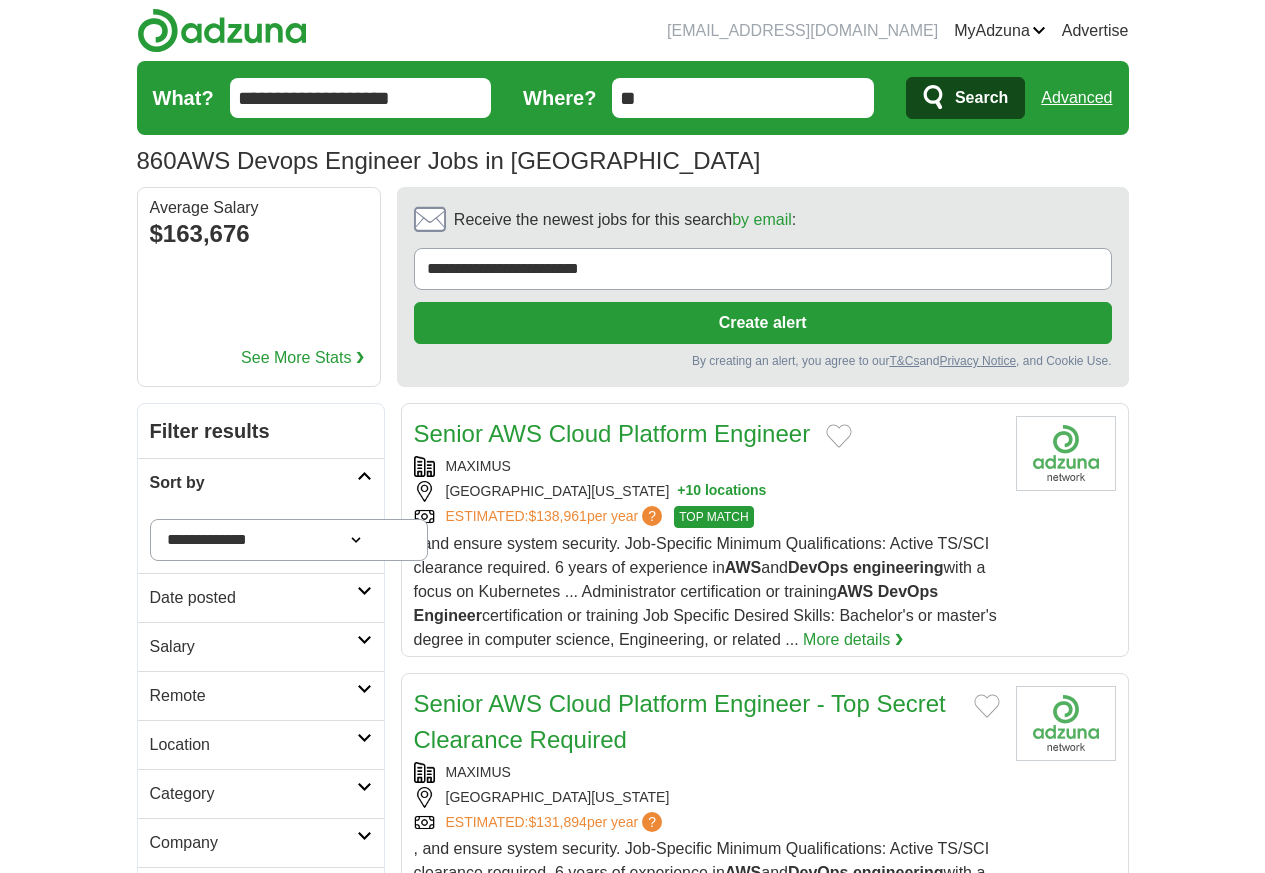 click on "**********" at bounding box center [289, 540] 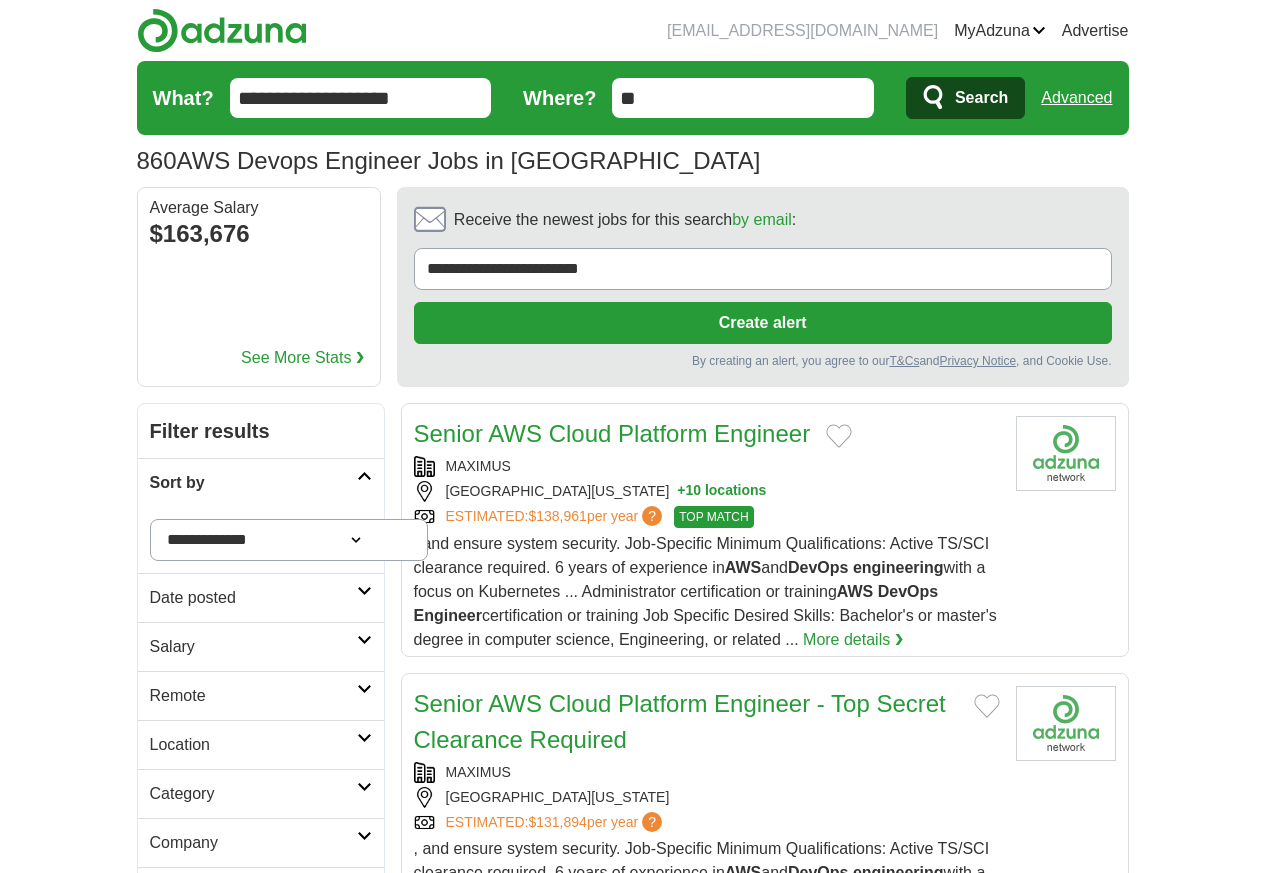click on "Salary" at bounding box center (253, 647) 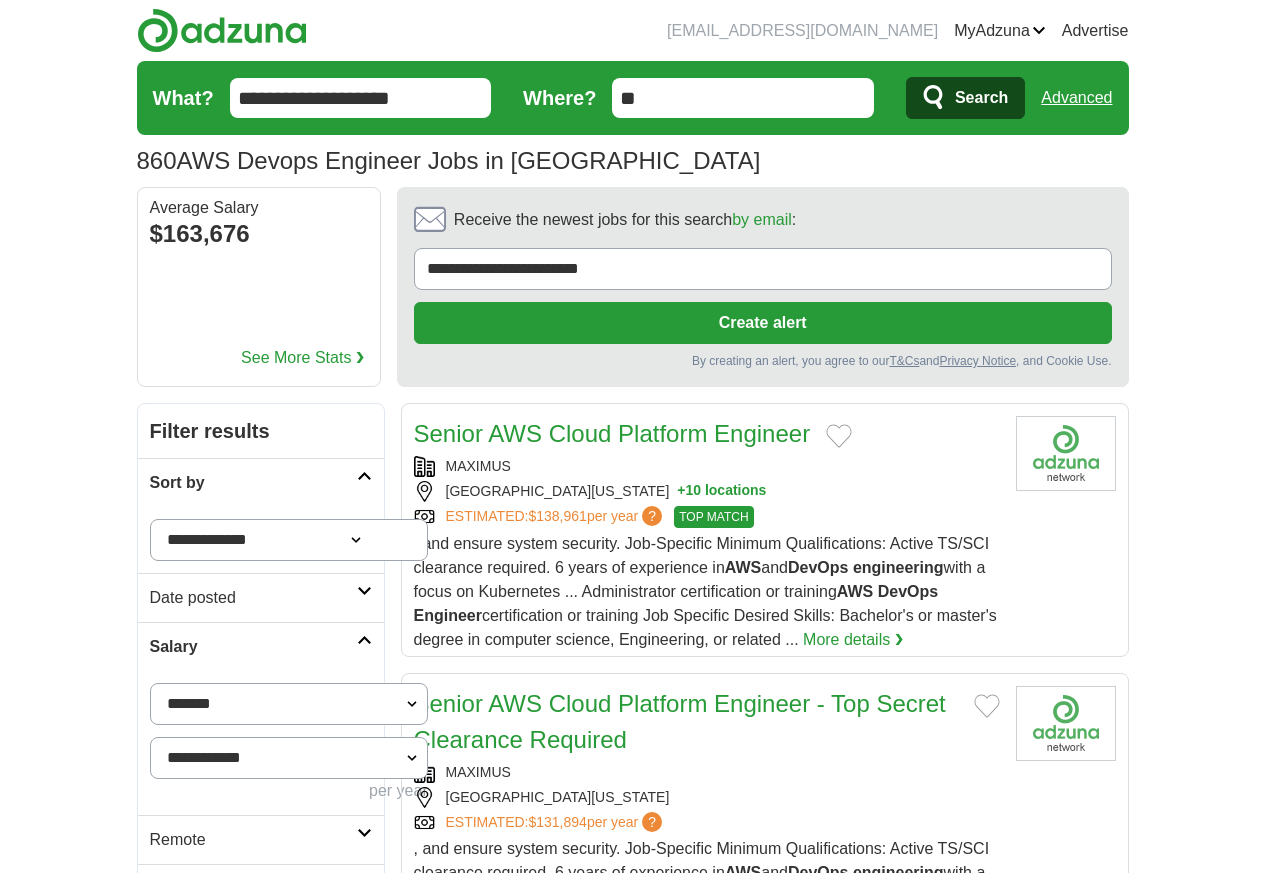 click on "Salary" at bounding box center [253, 647] 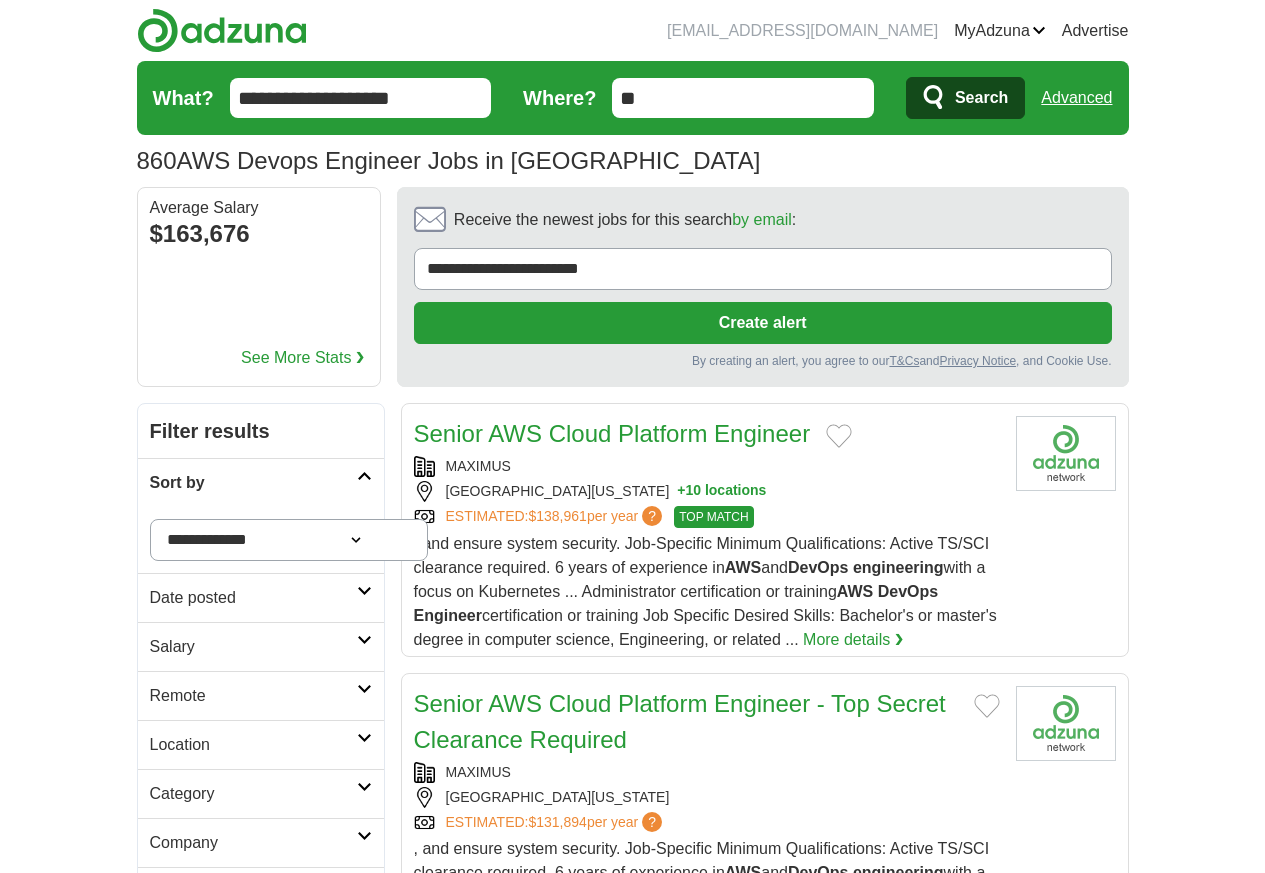 click on "Date posted" at bounding box center [253, 598] 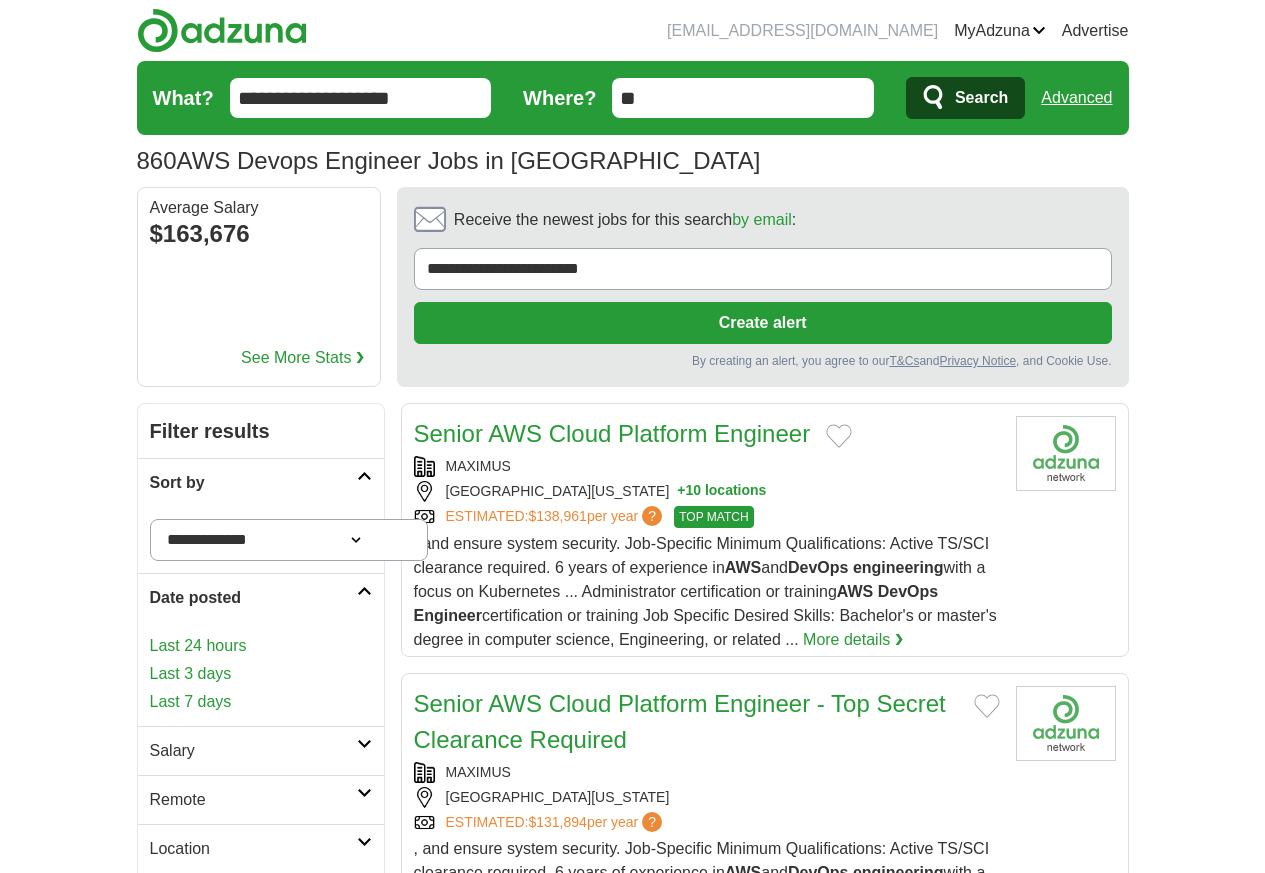click on "Last 7 days" at bounding box center (261, 702) 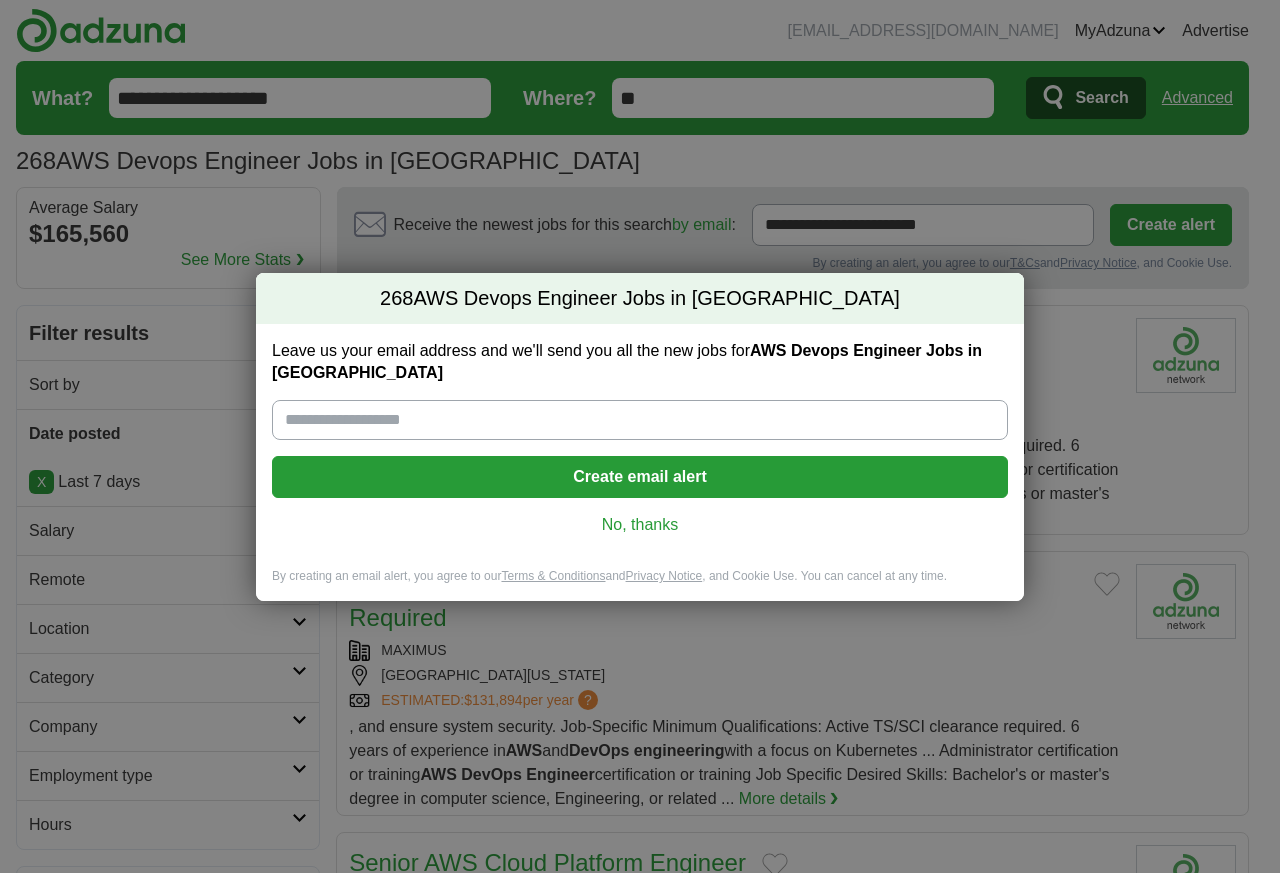 scroll, scrollTop: 0, scrollLeft: 0, axis: both 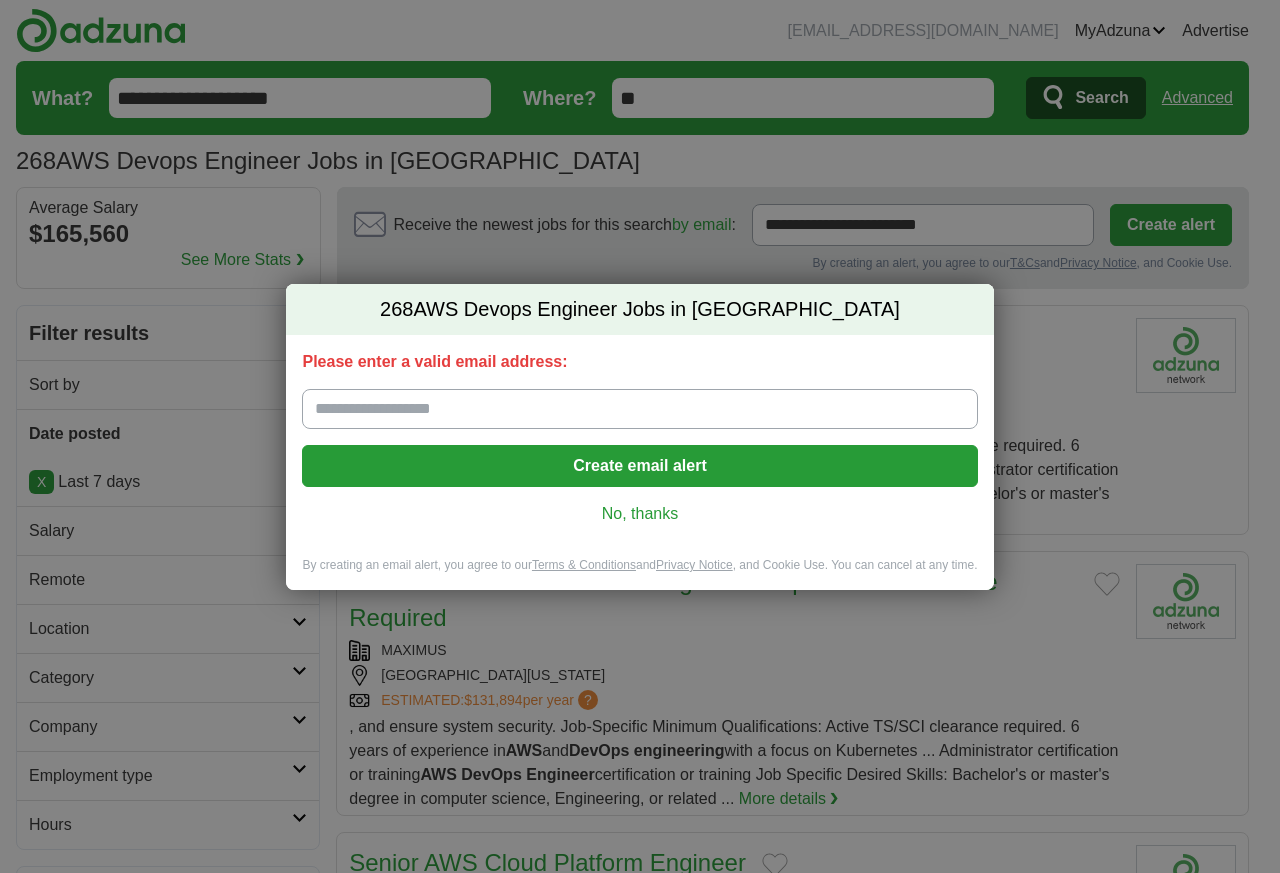click on "Please enter a valid email address:" at bounding box center [639, 409] 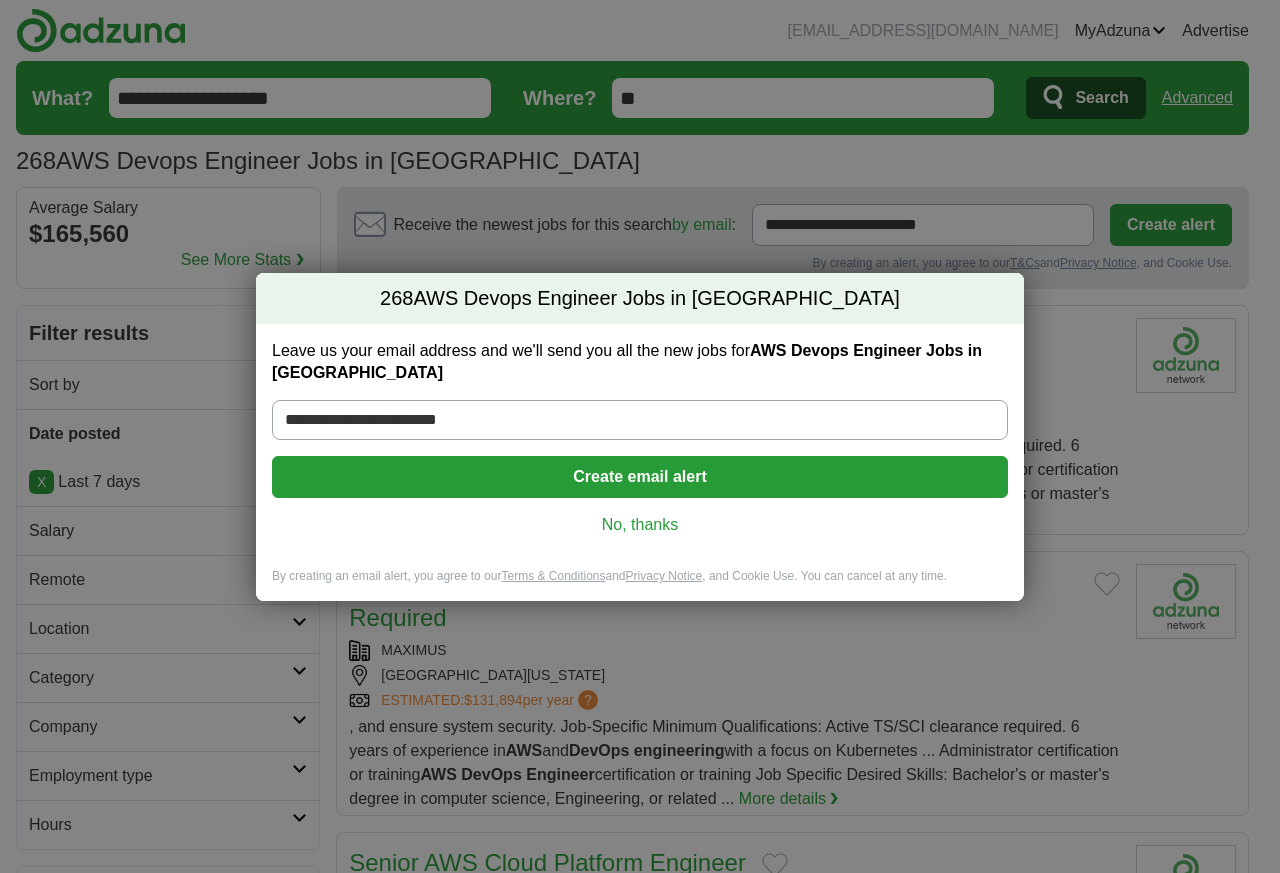 click on "Create email alert" at bounding box center [640, 477] 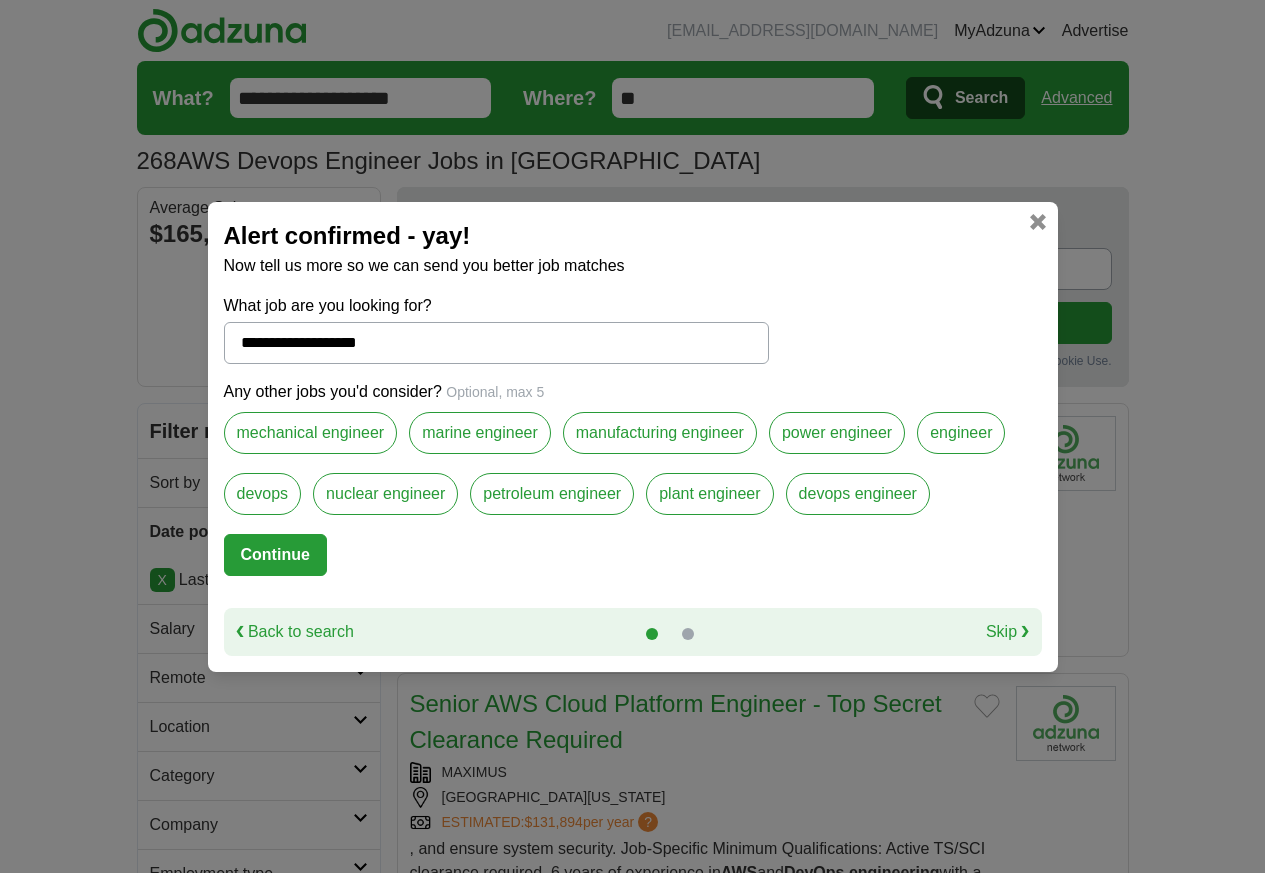 click on "devops" at bounding box center [263, 494] 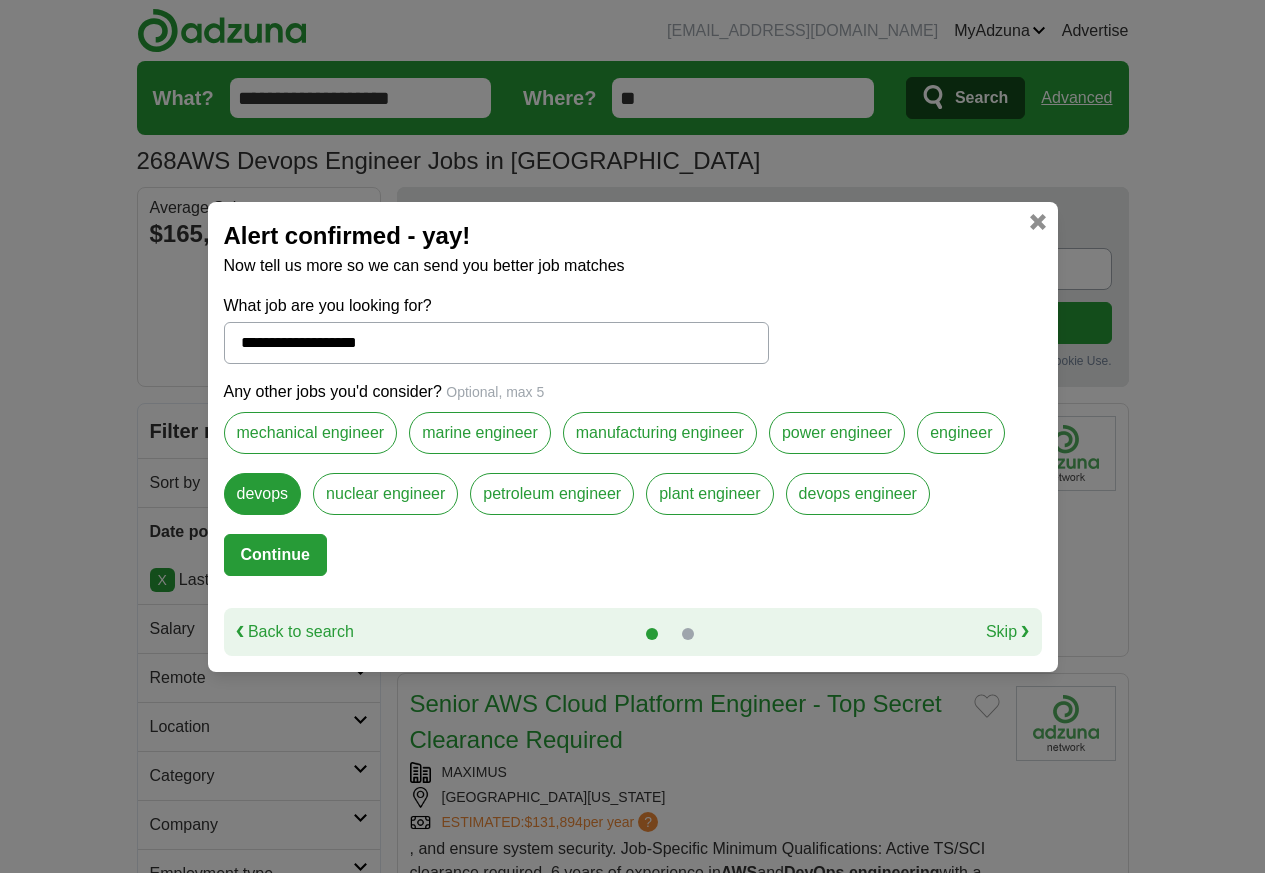 click on "devops engineer" at bounding box center (858, 494) 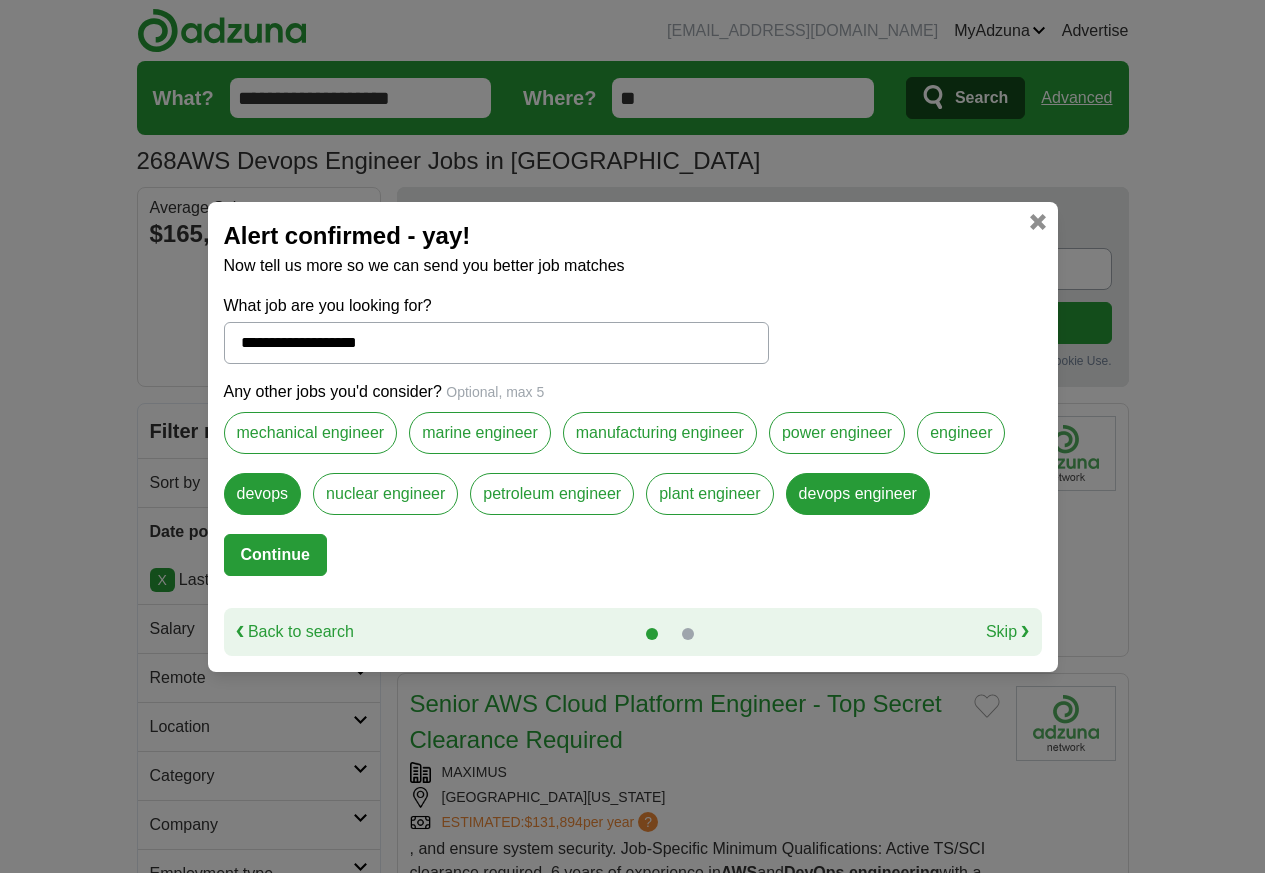 click on "Continue" at bounding box center (275, 555) 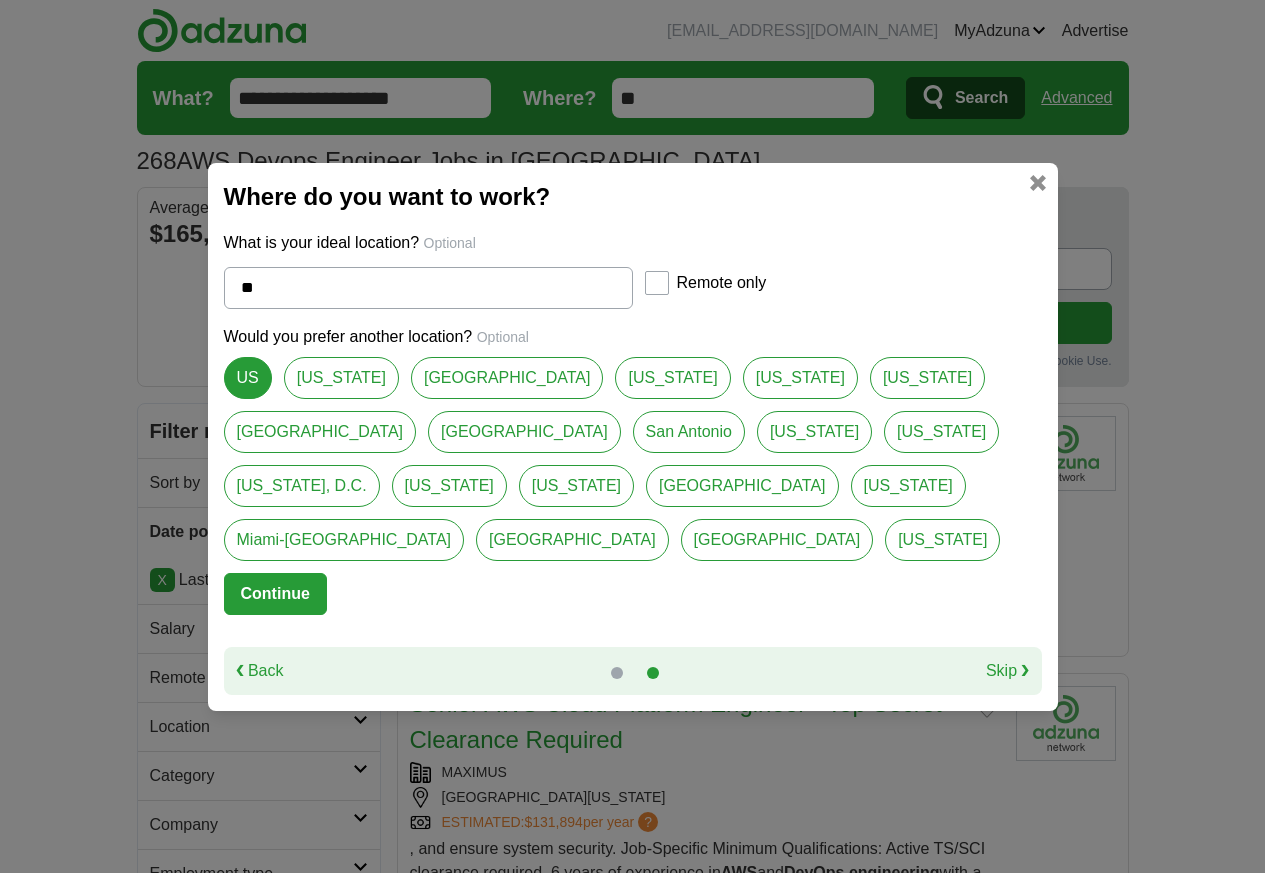 click on "[US_STATE]" at bounding box center [341, 378] 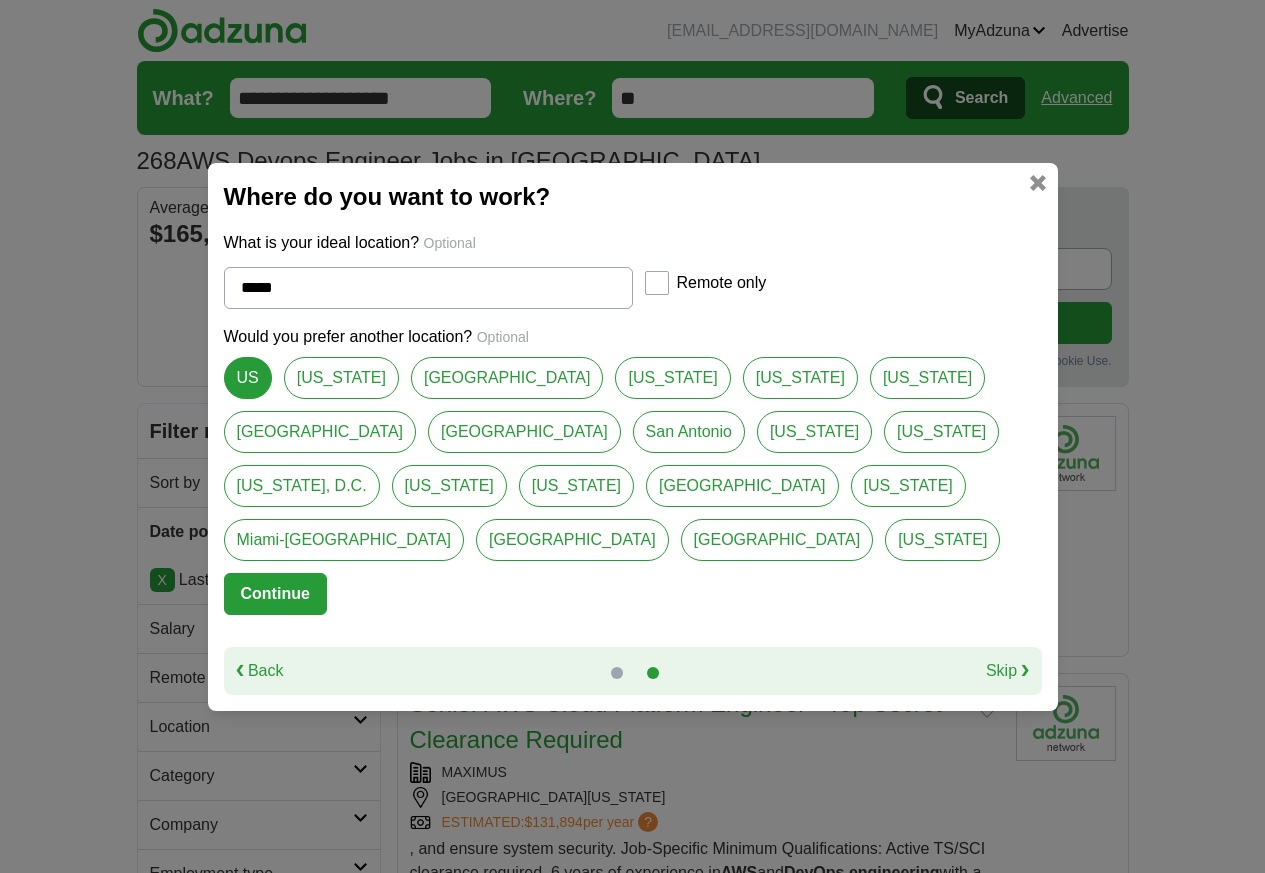 select on "*" 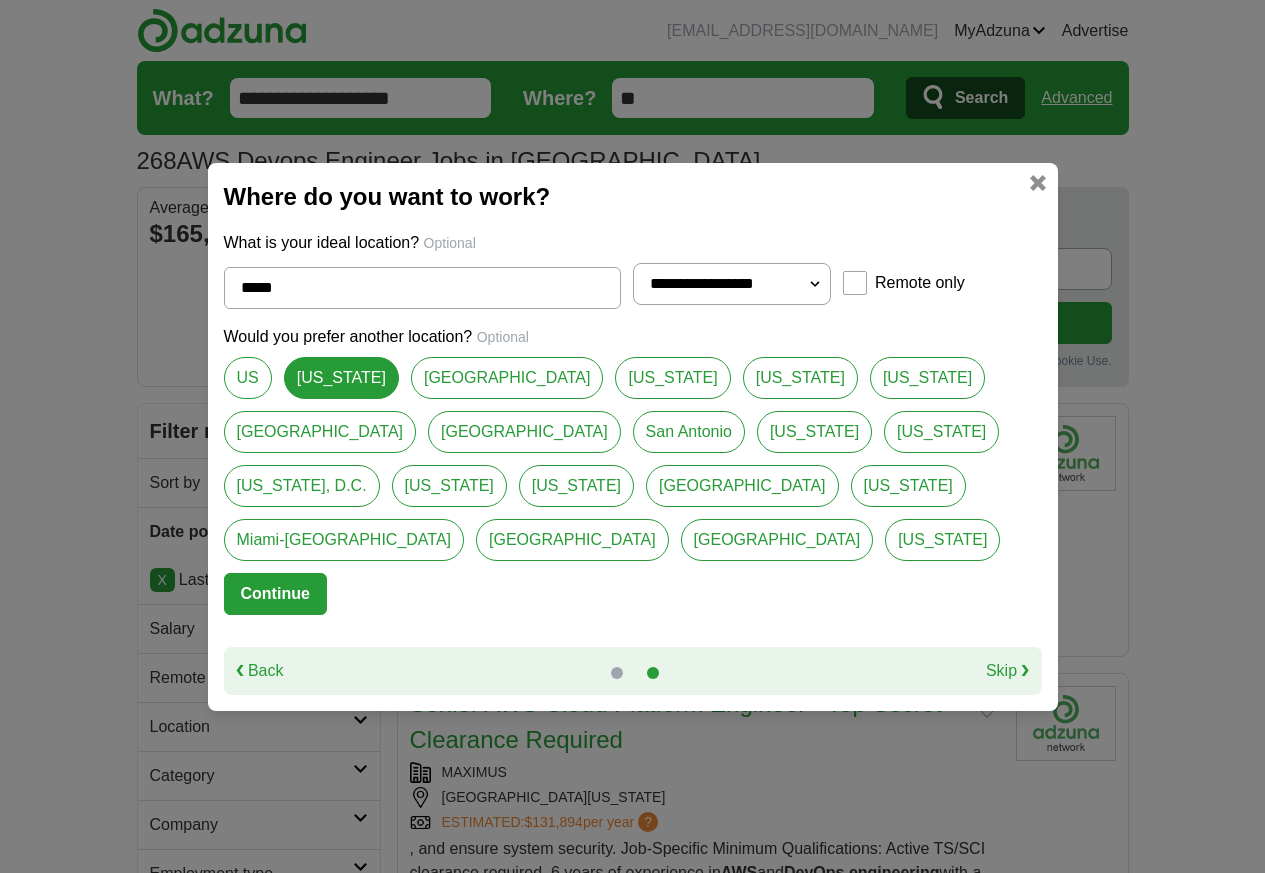 click on "US" at bounding box center (248, 378) 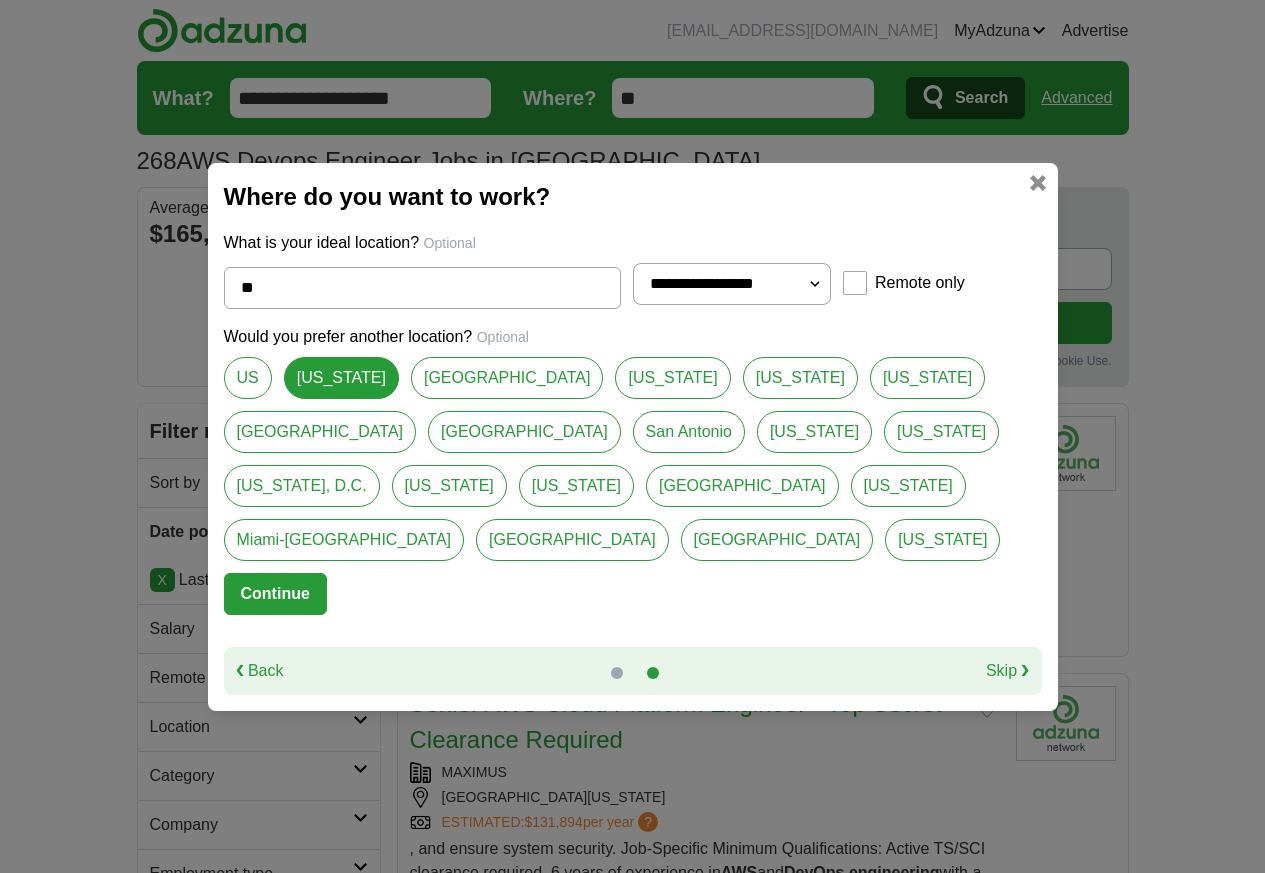 click on "US" at bounding box center (248, 378) 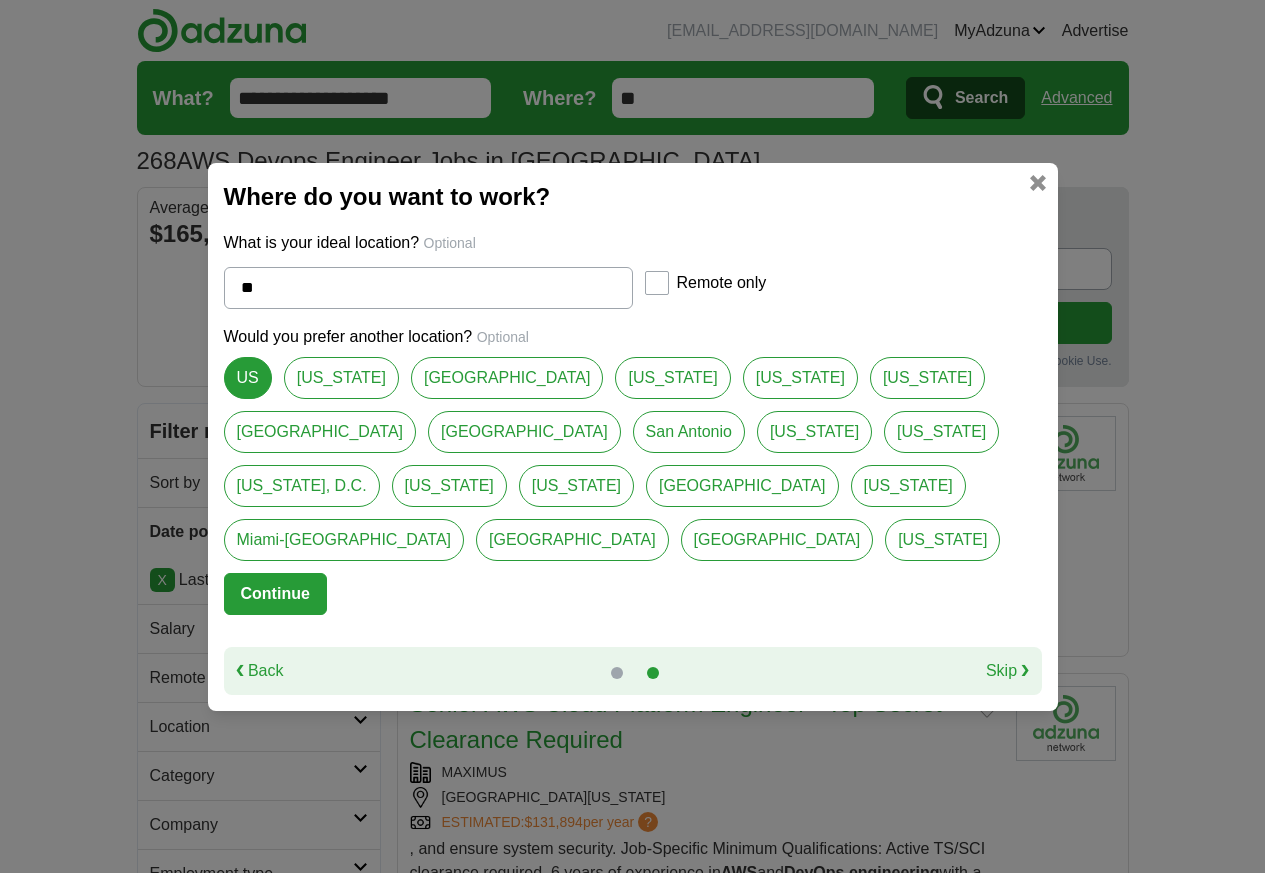 click on "Continue" at bounding box center (275, 594) 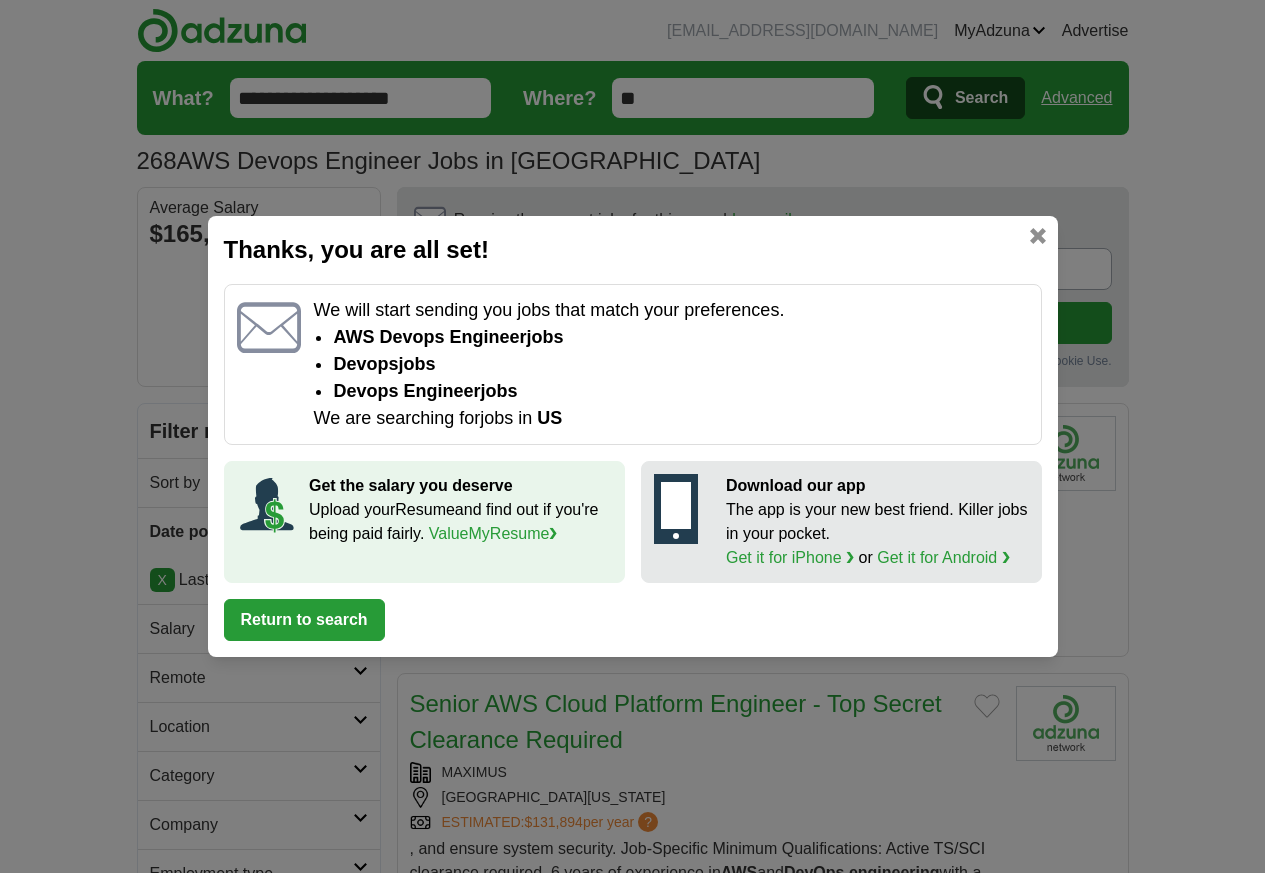click at bounding box center (1038, 236) 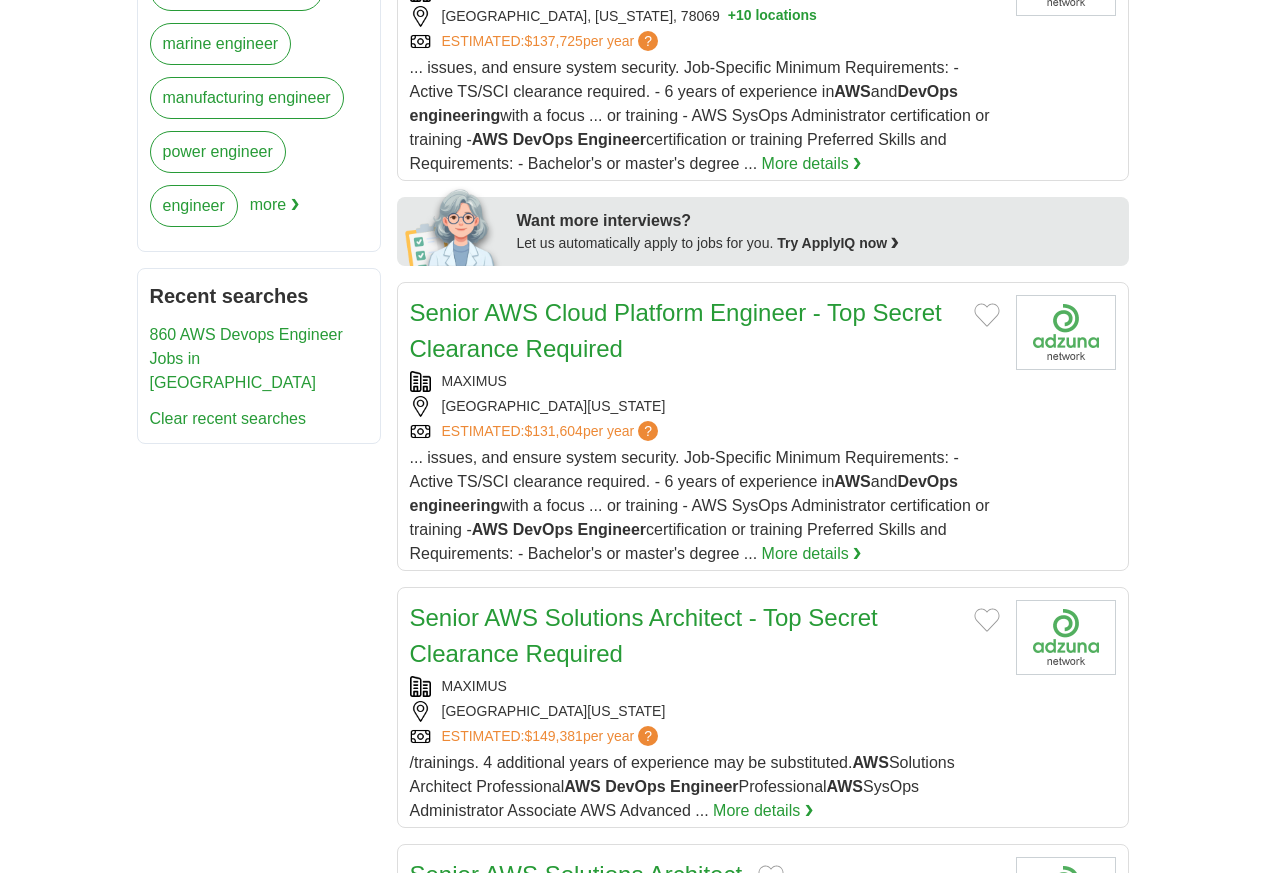 scroll, scrollTop: 1333, scrollLeft: 0, axis: vertical 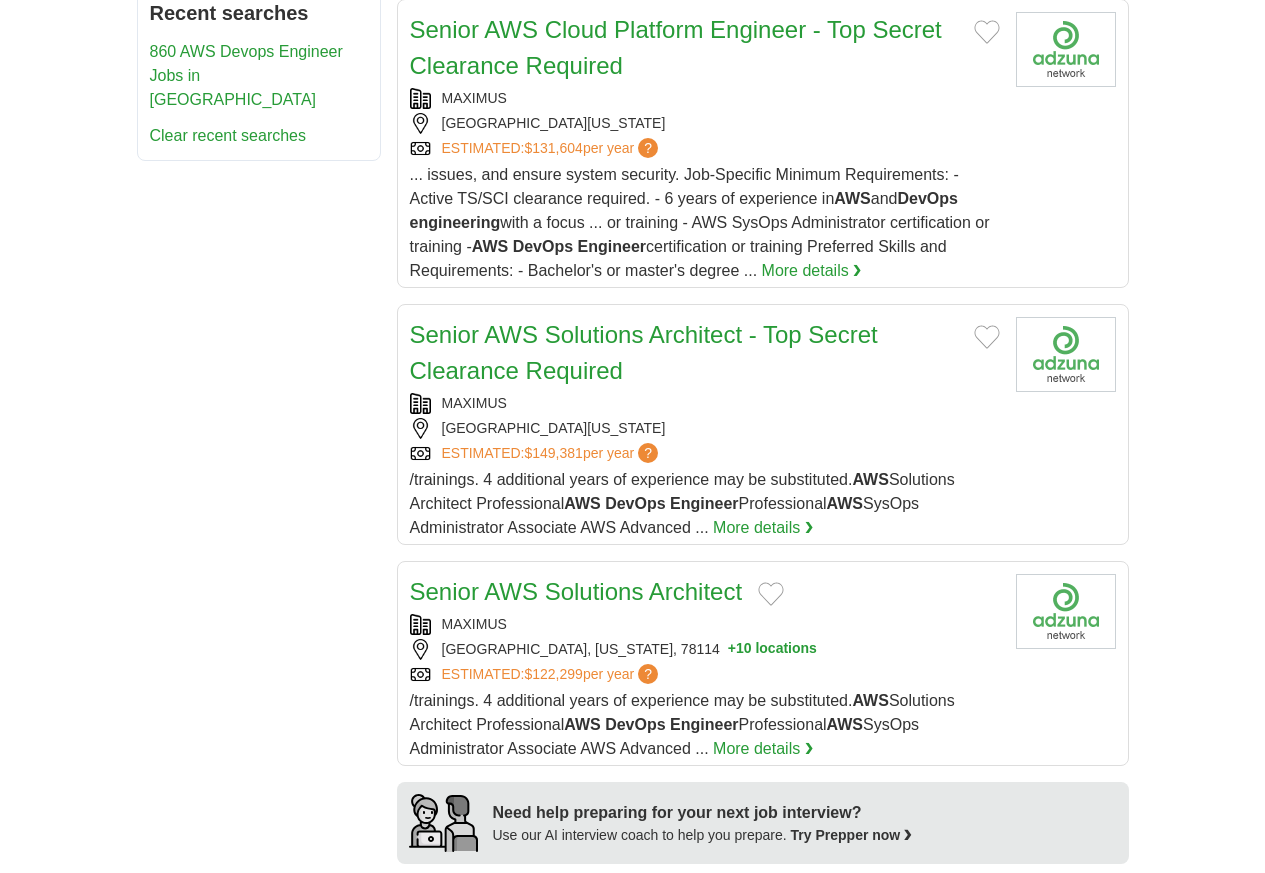 click on "AWS   DevOps   Engineer" at bounding box center (705, 911) 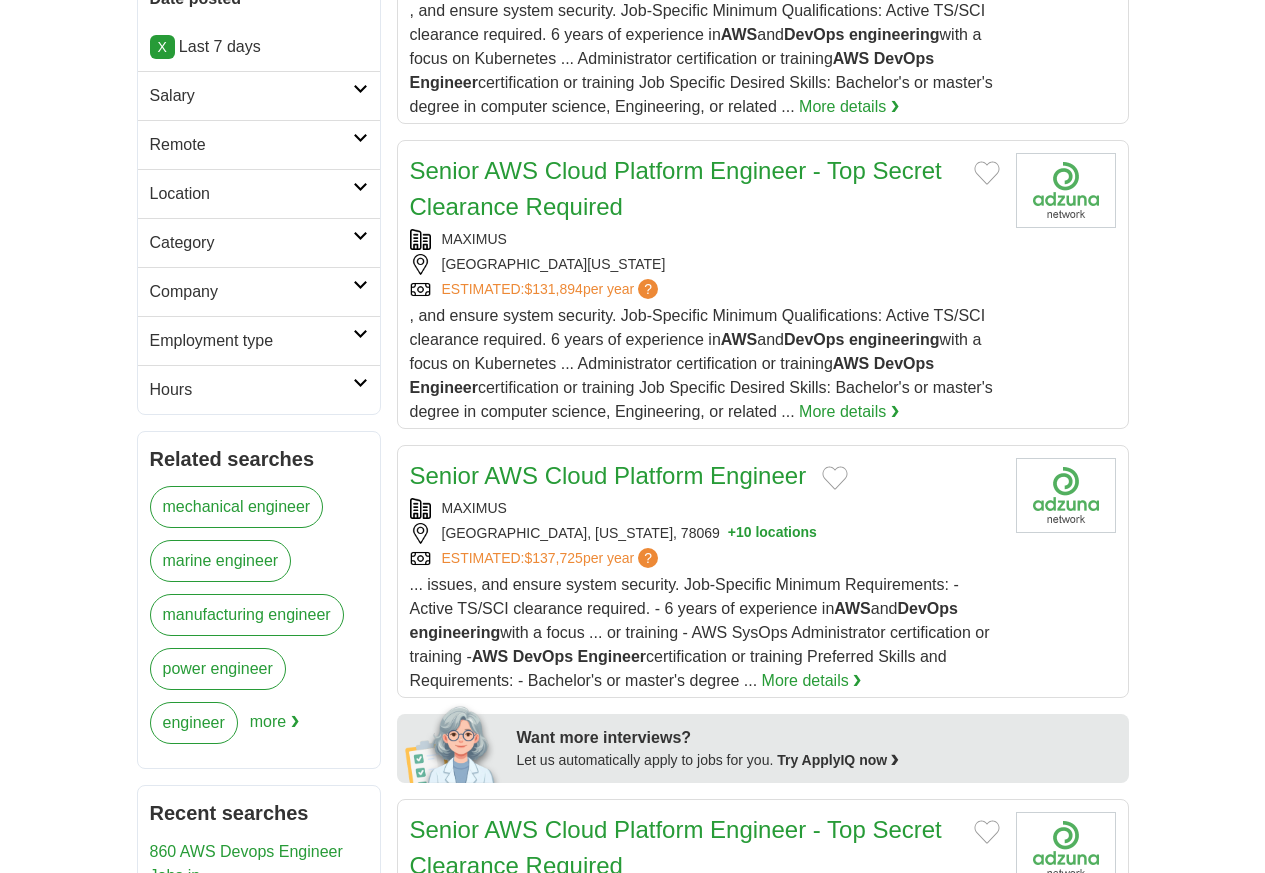 scroll, scrollTop: 267, scrollLeft: 0, axis: vertical 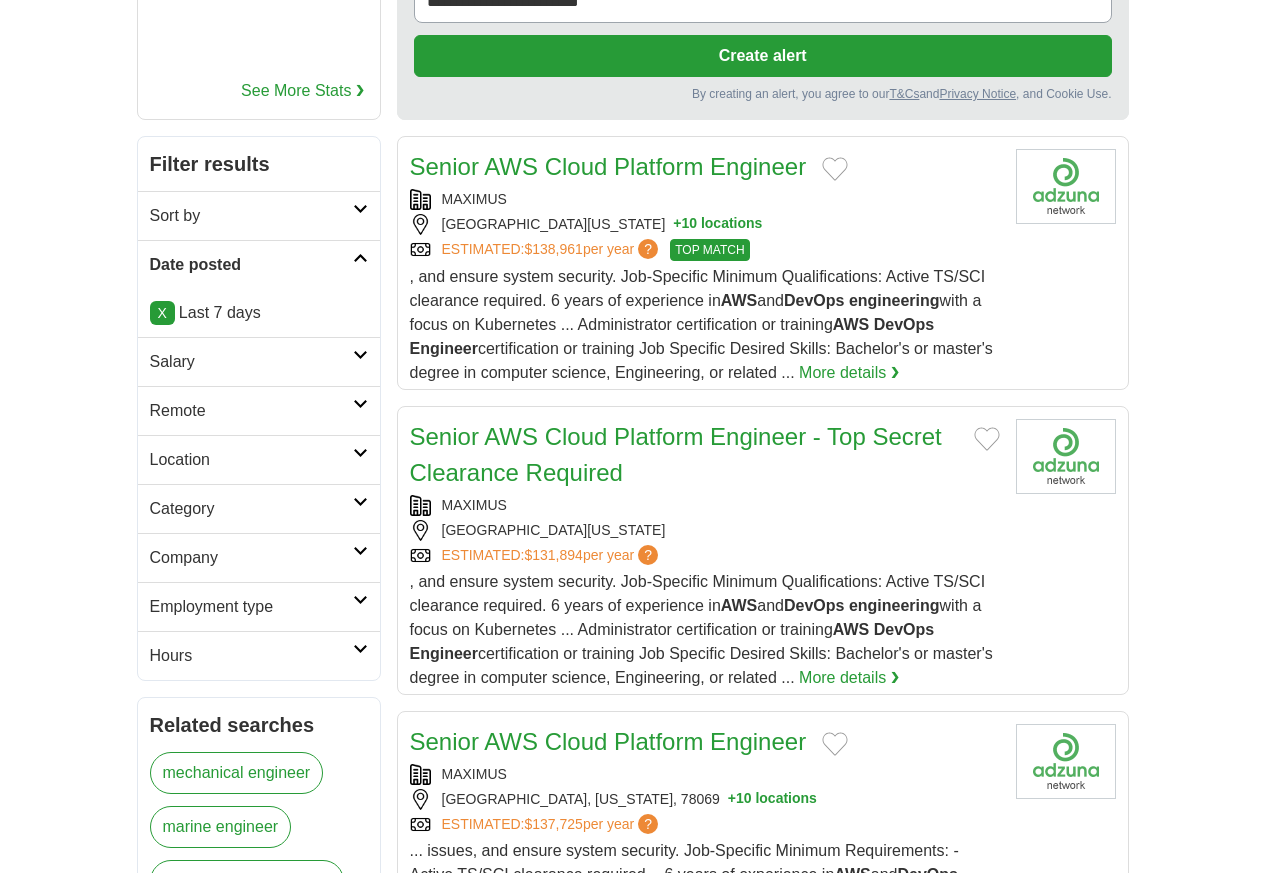 click on "Employment type" at bounding box center [251, 607] 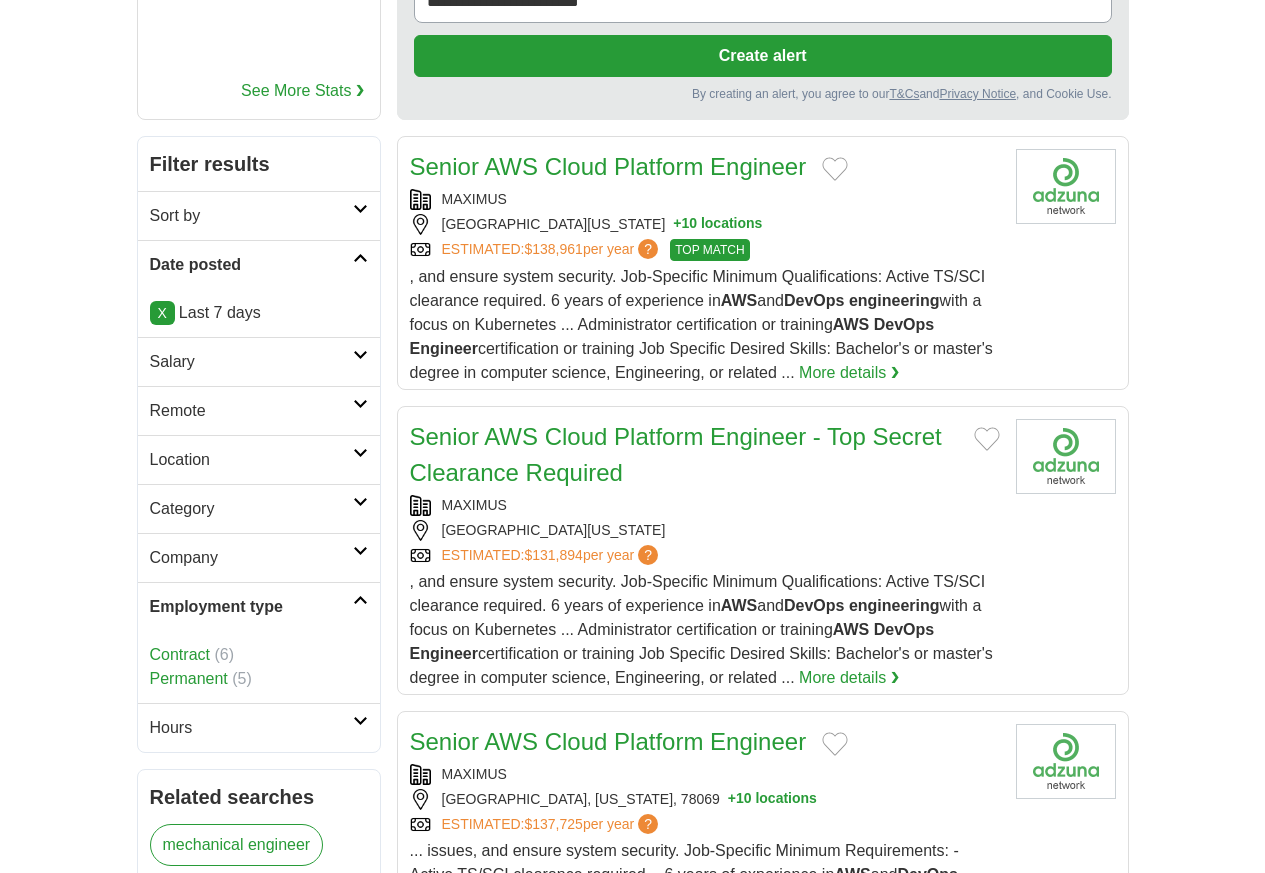 click on "Employment type" at bounding box center (251, 607) 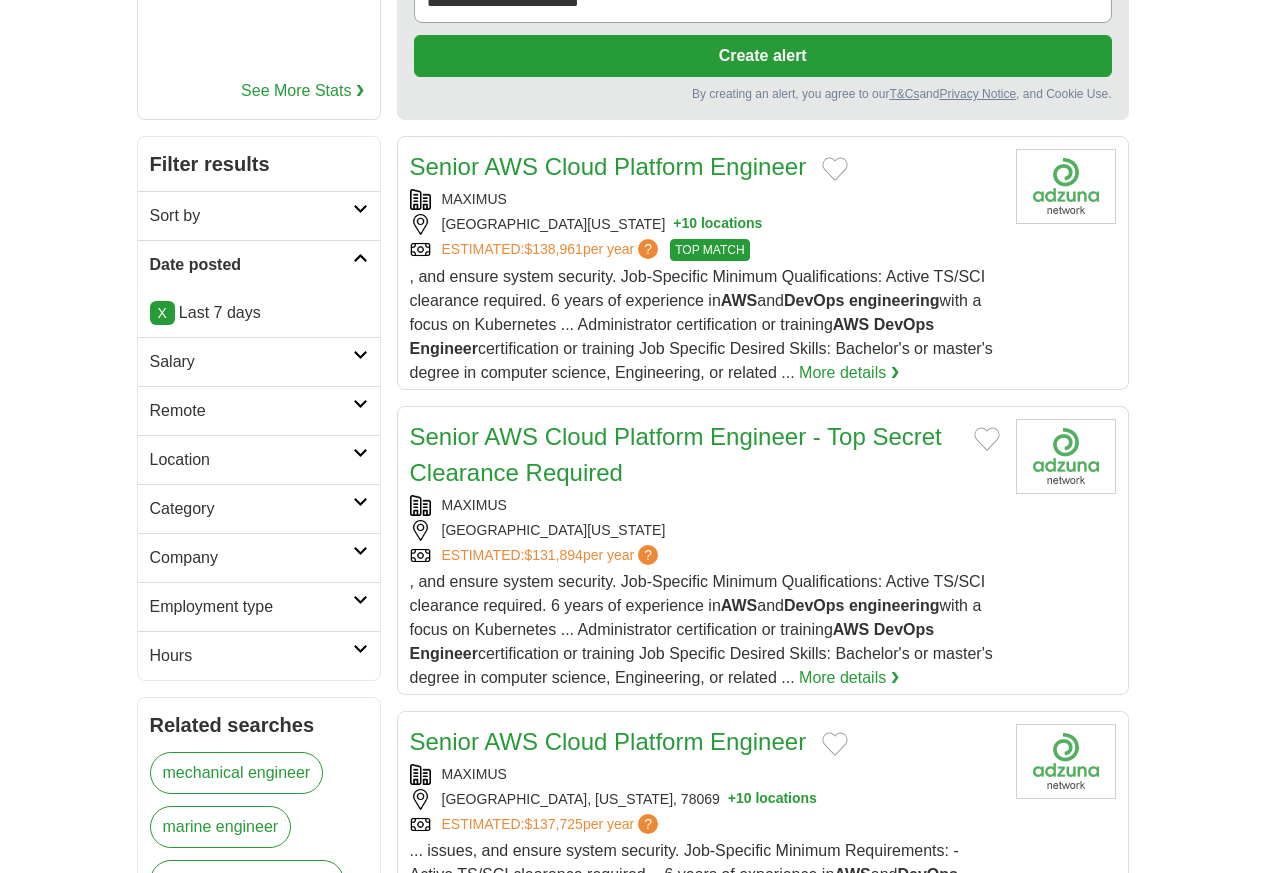 click on "Hours" at bounding box center [251, 656] 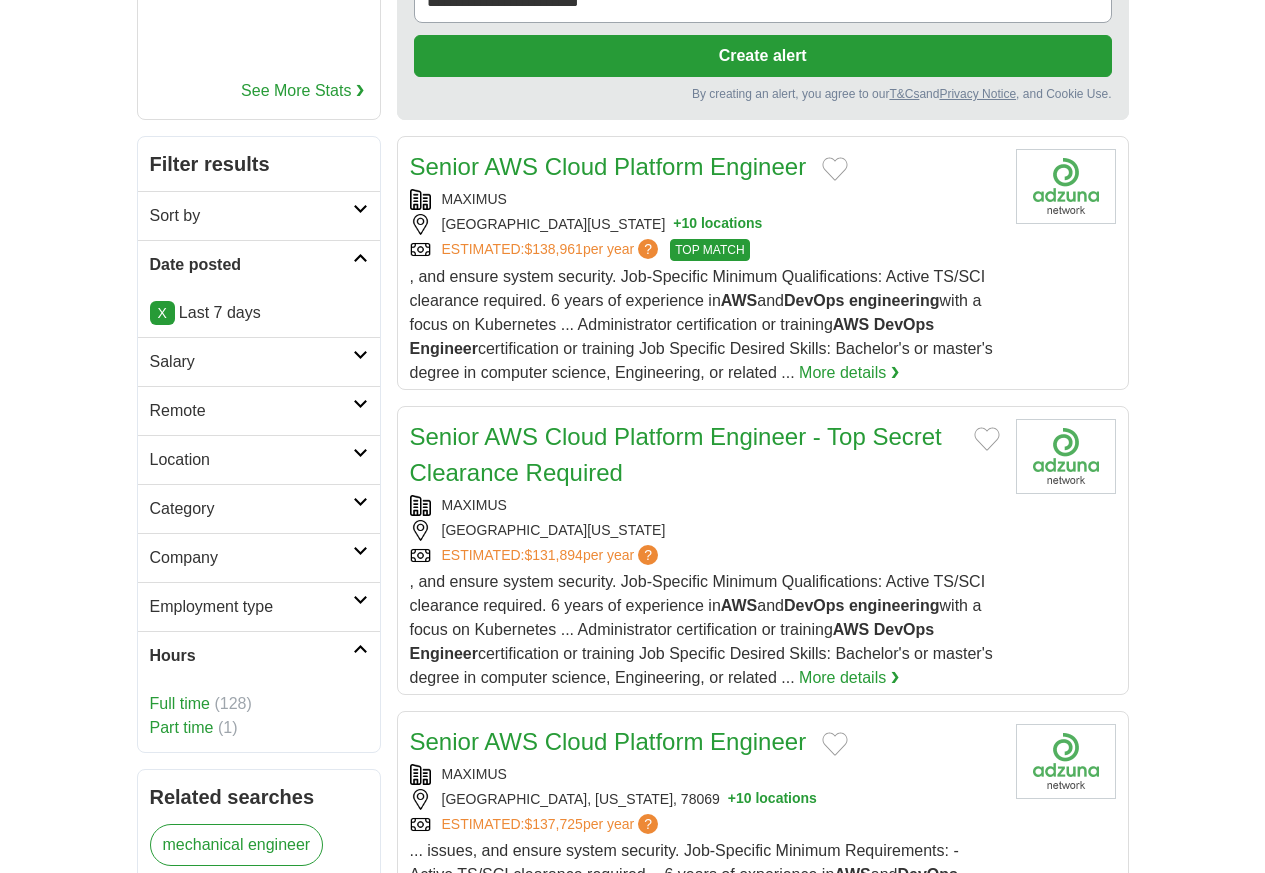 click on "Hours" at bounding box center [251, 656] 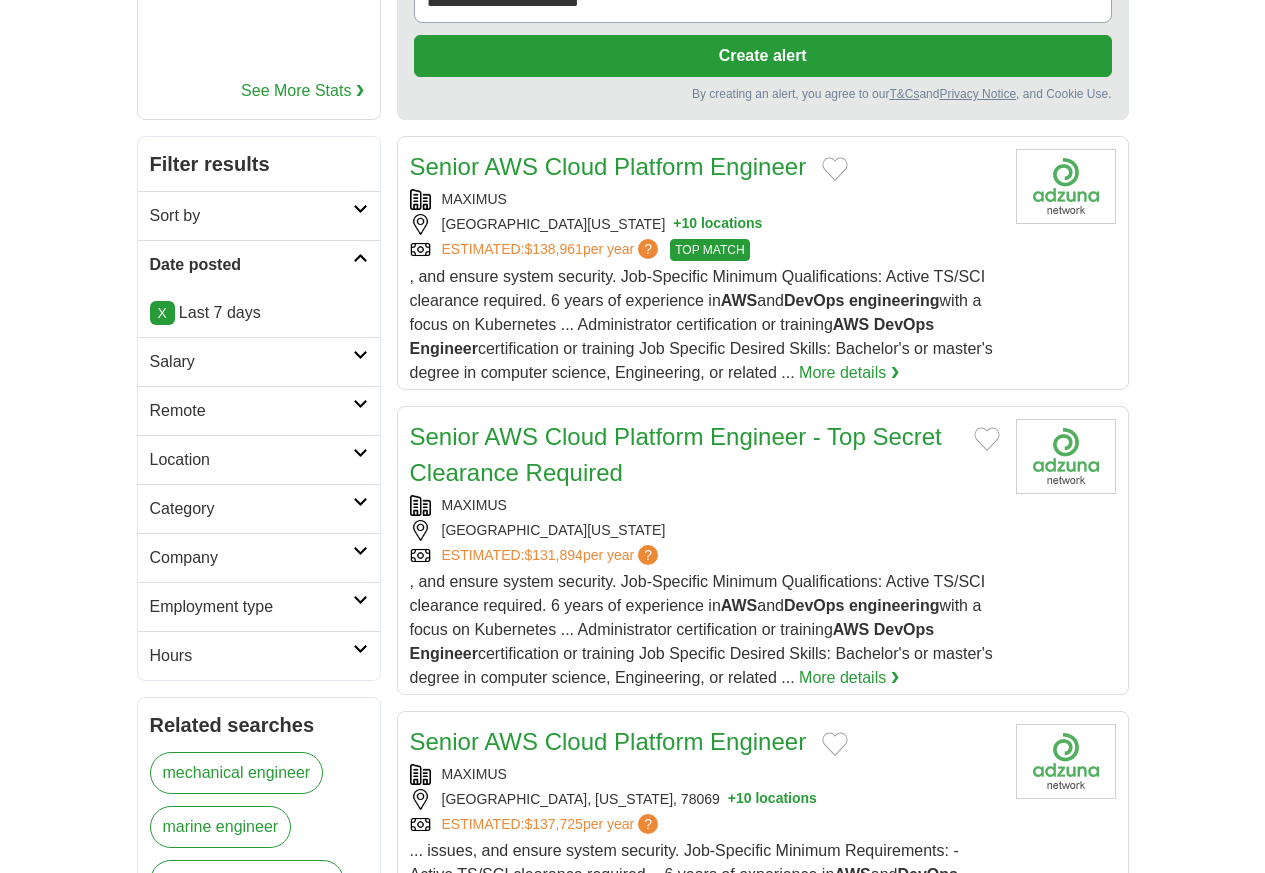 click on "Sort by" at bounding box center (251, 216) 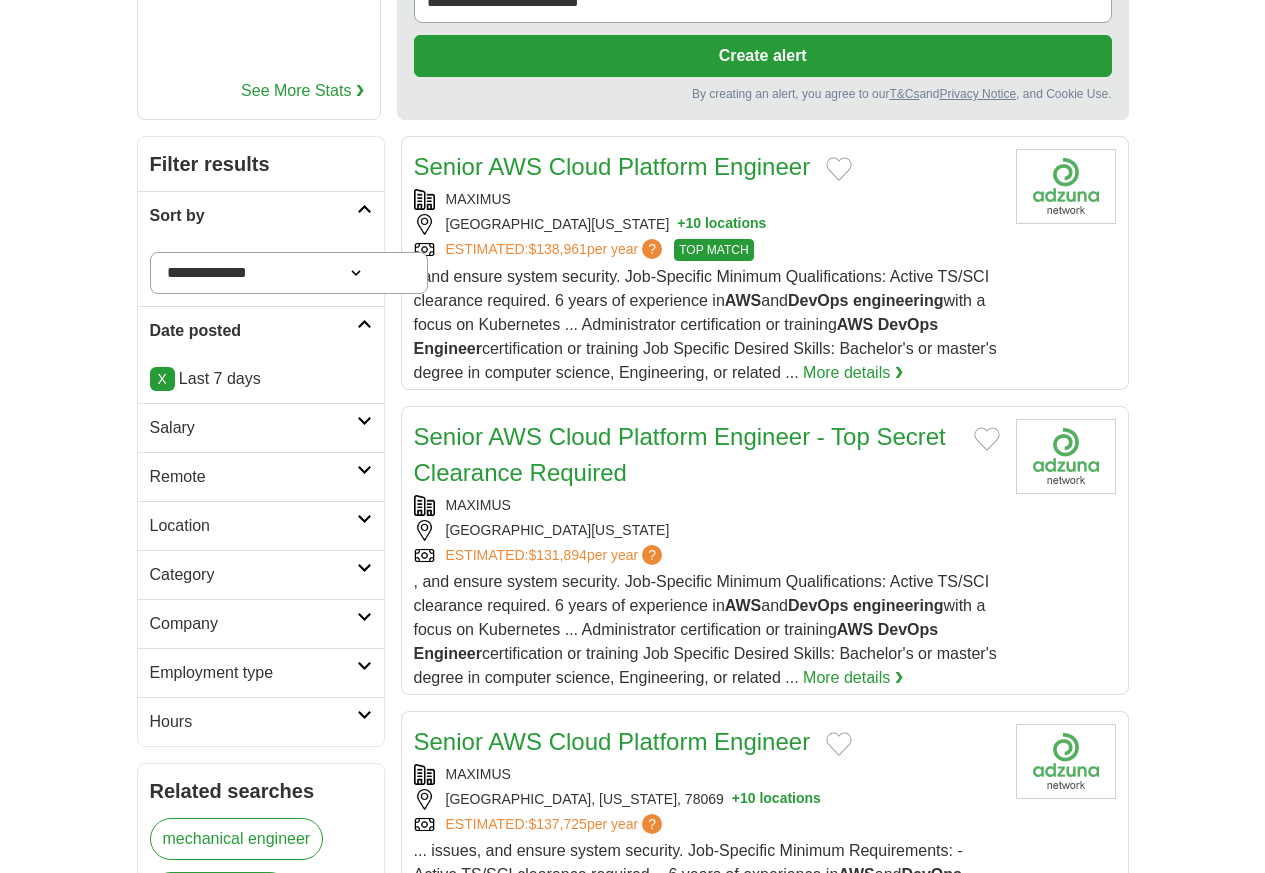 click on "**********" at bounding box center (289, 273) 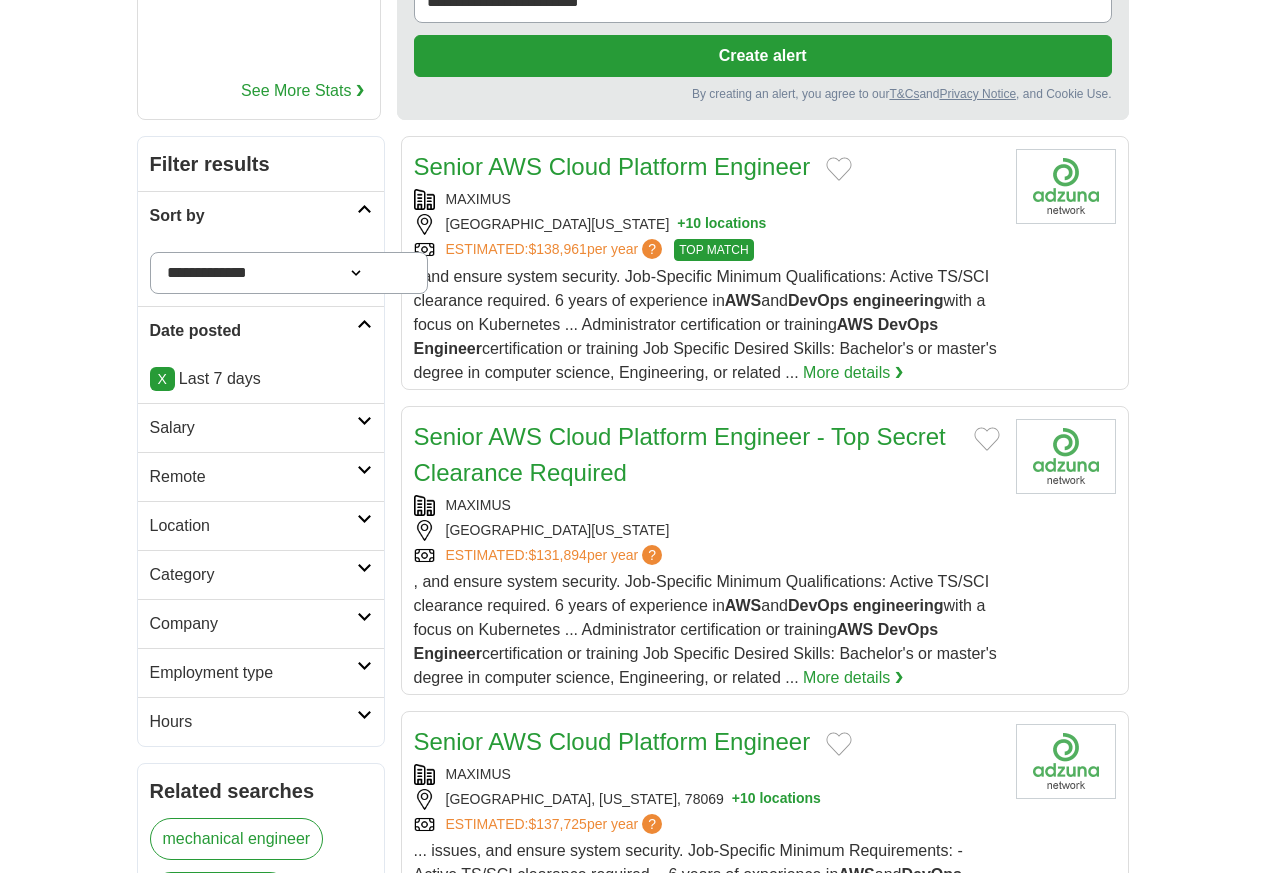 select on "**********" 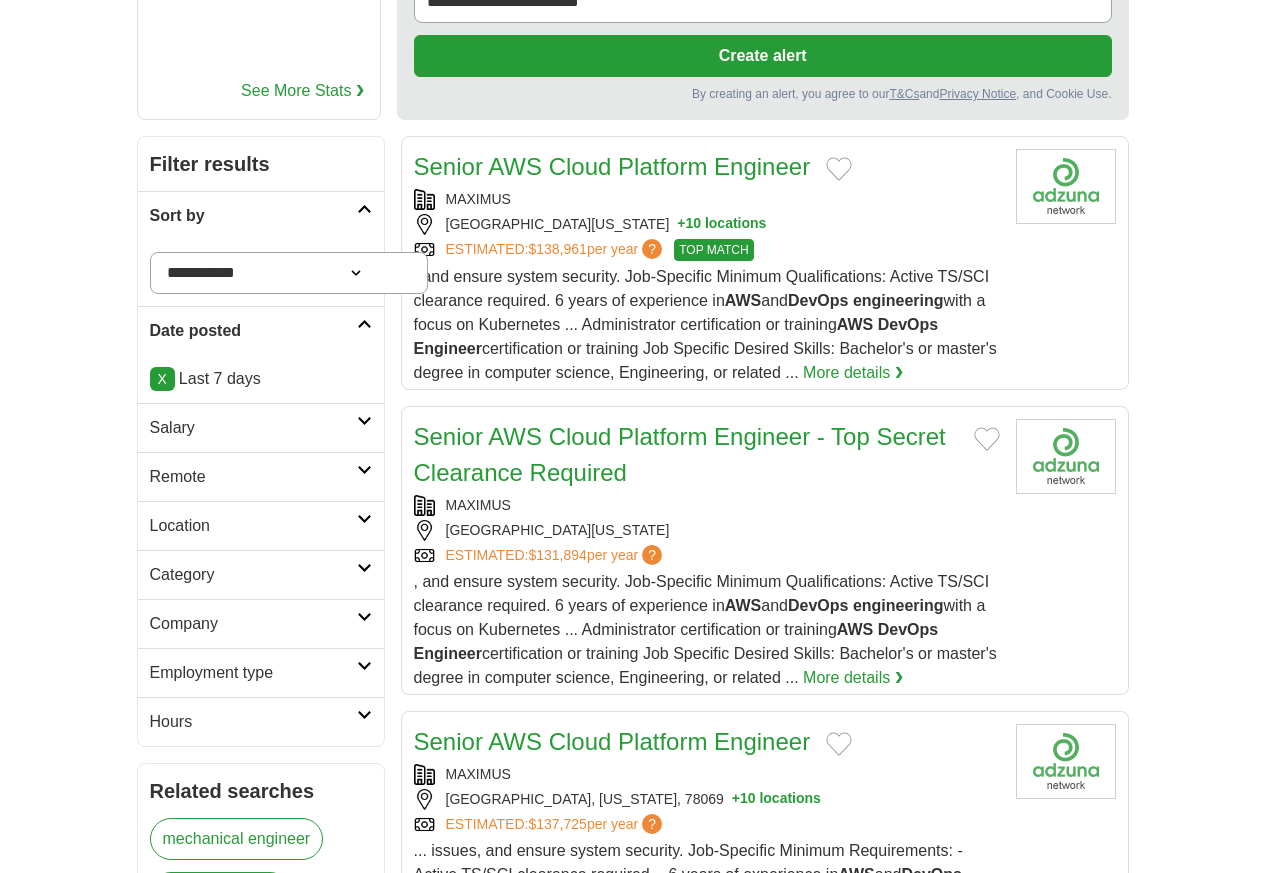 click on "**********" at bounding box center (289, 273) 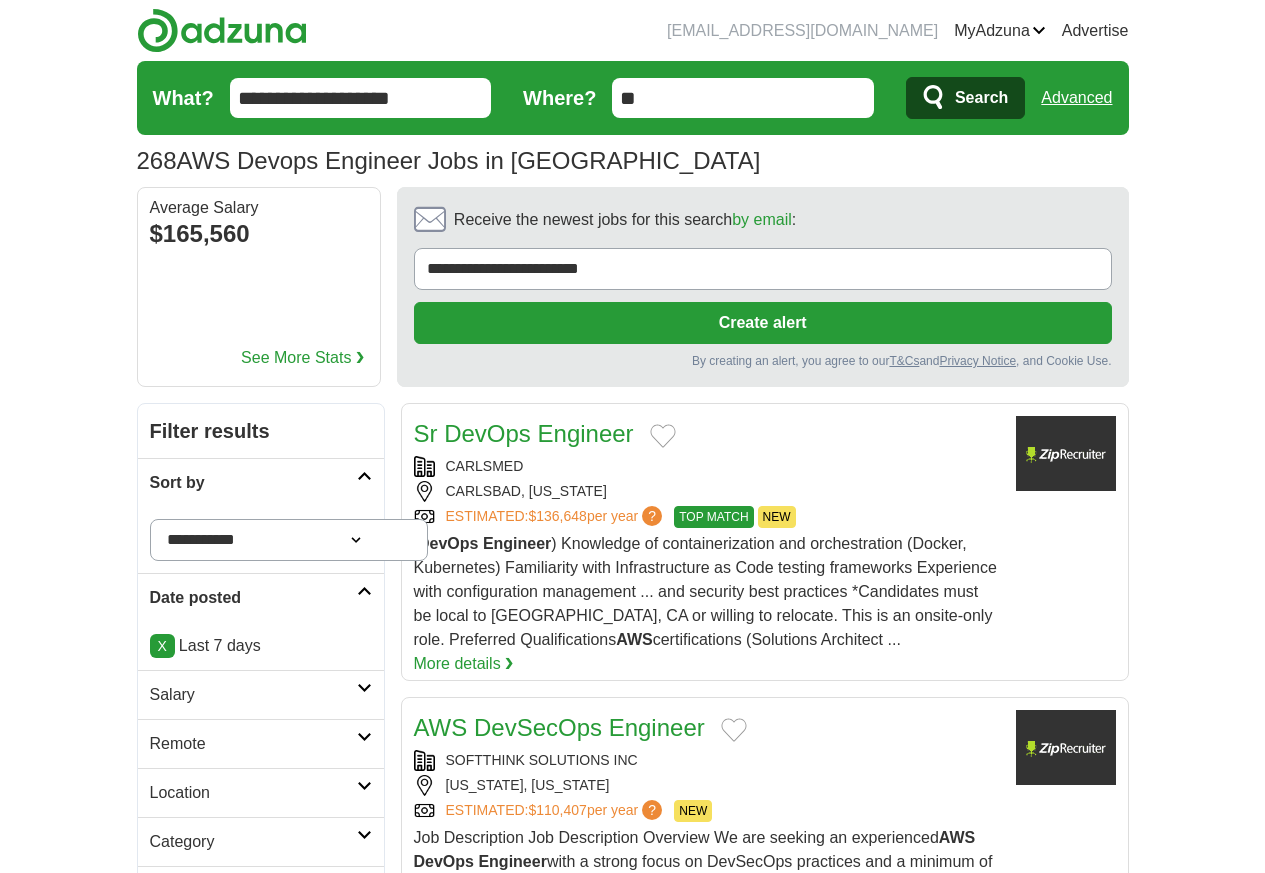 scroll, scrollTop: 0, scrollLeft: 0, axis: both 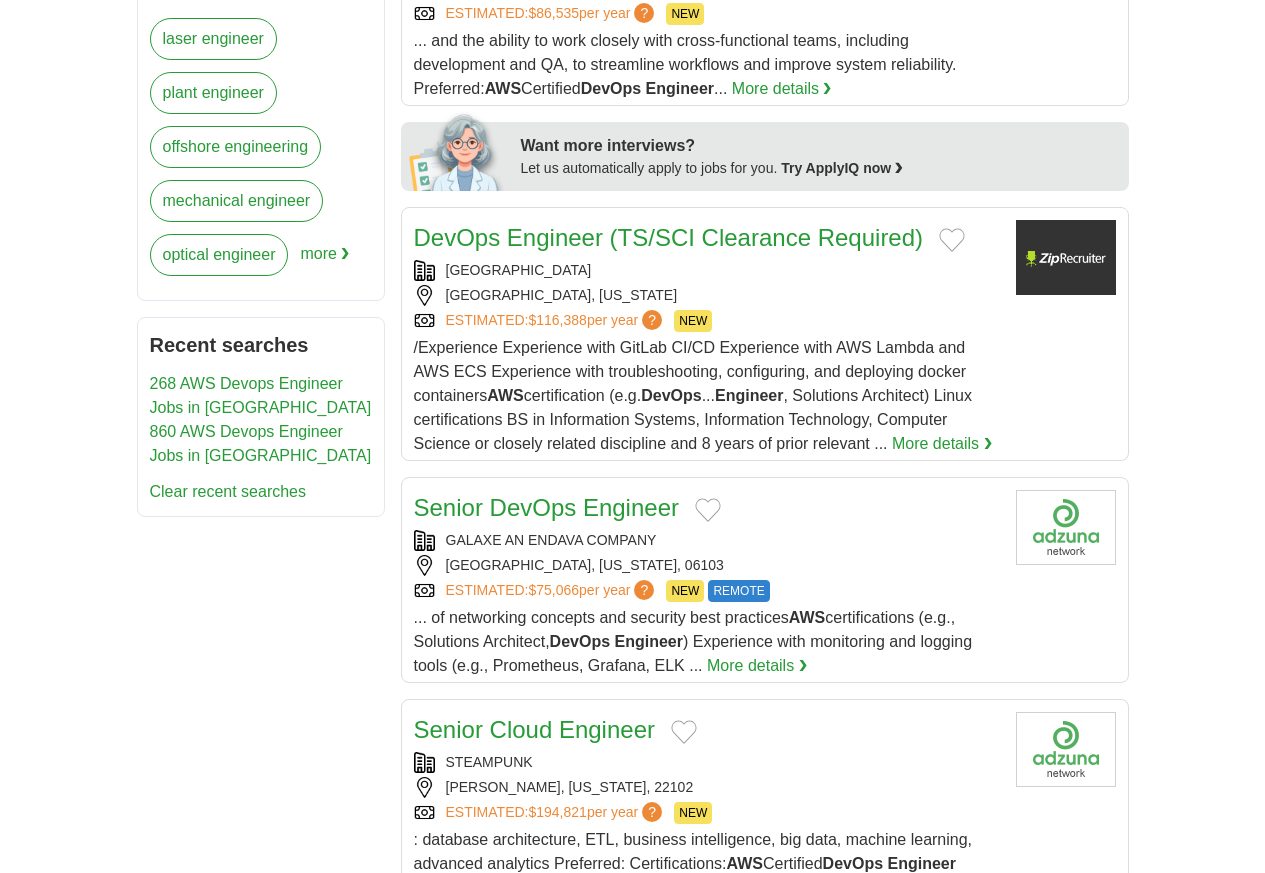 click on "STEAMPUNK" at bounding box center (707, 762) 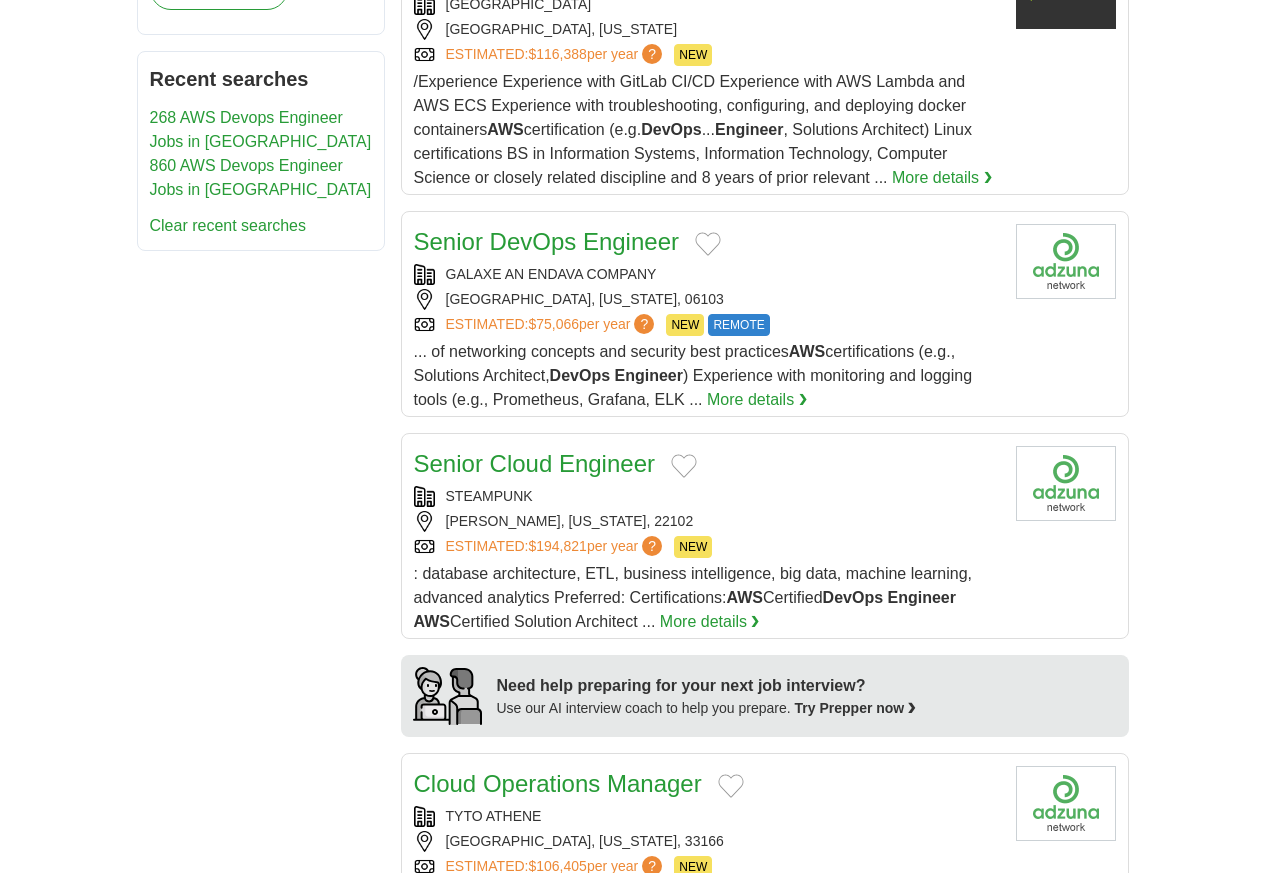 scroll, scrollTop: 1067, scrollLeft: 0, axis: vertical 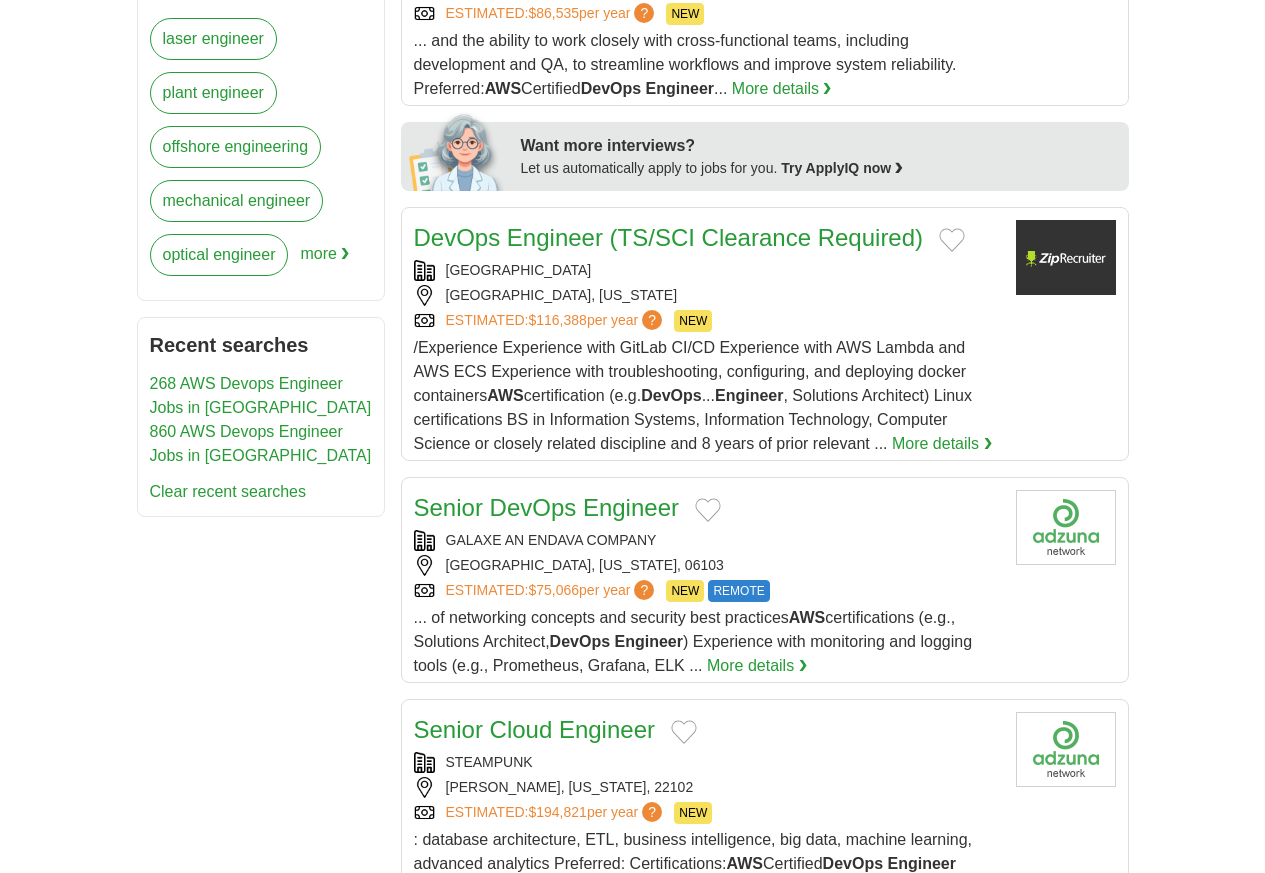 click on "Senior DevOps Engineer" at bounding box center (546, 507) 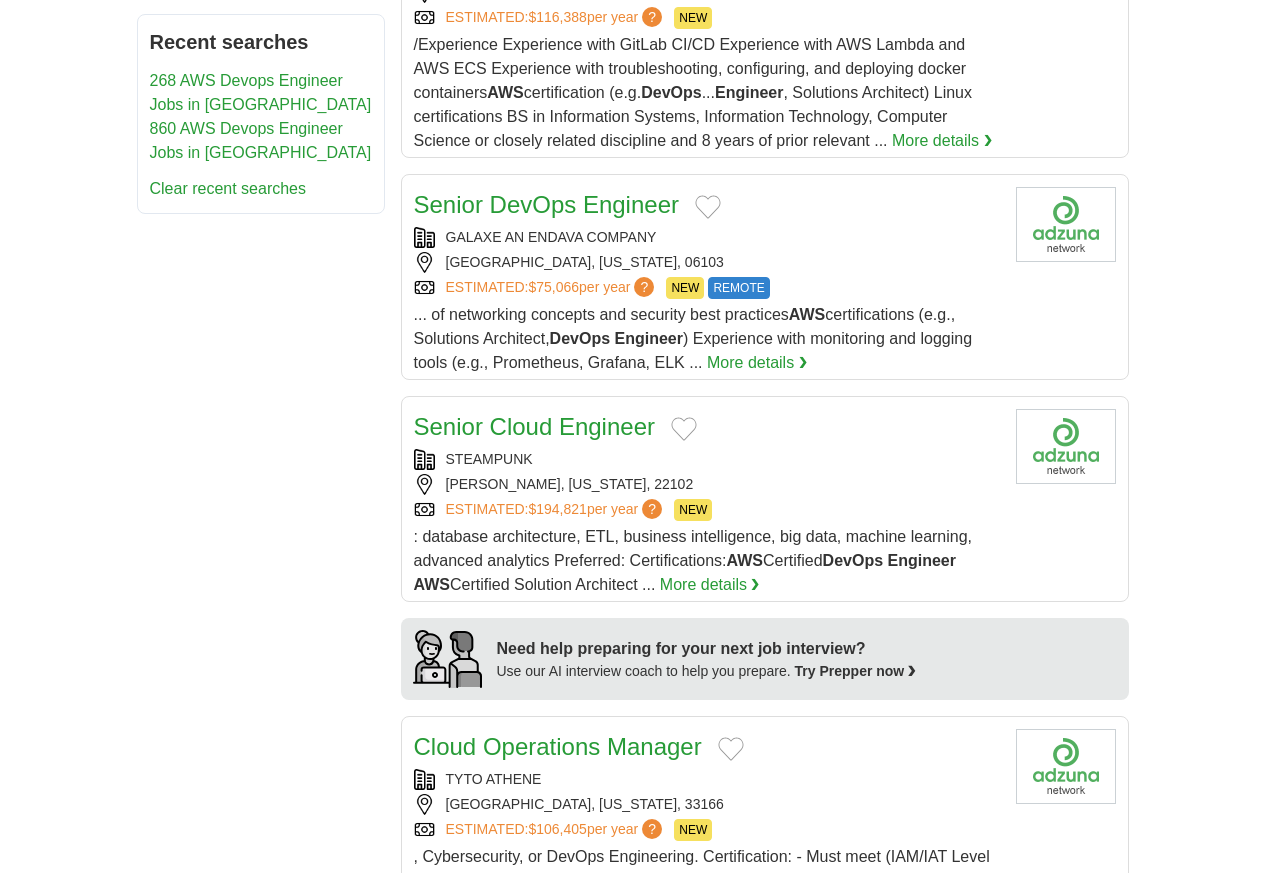 scroll, scrollTop: 1600, scrollLeft: 0, axis: vertical 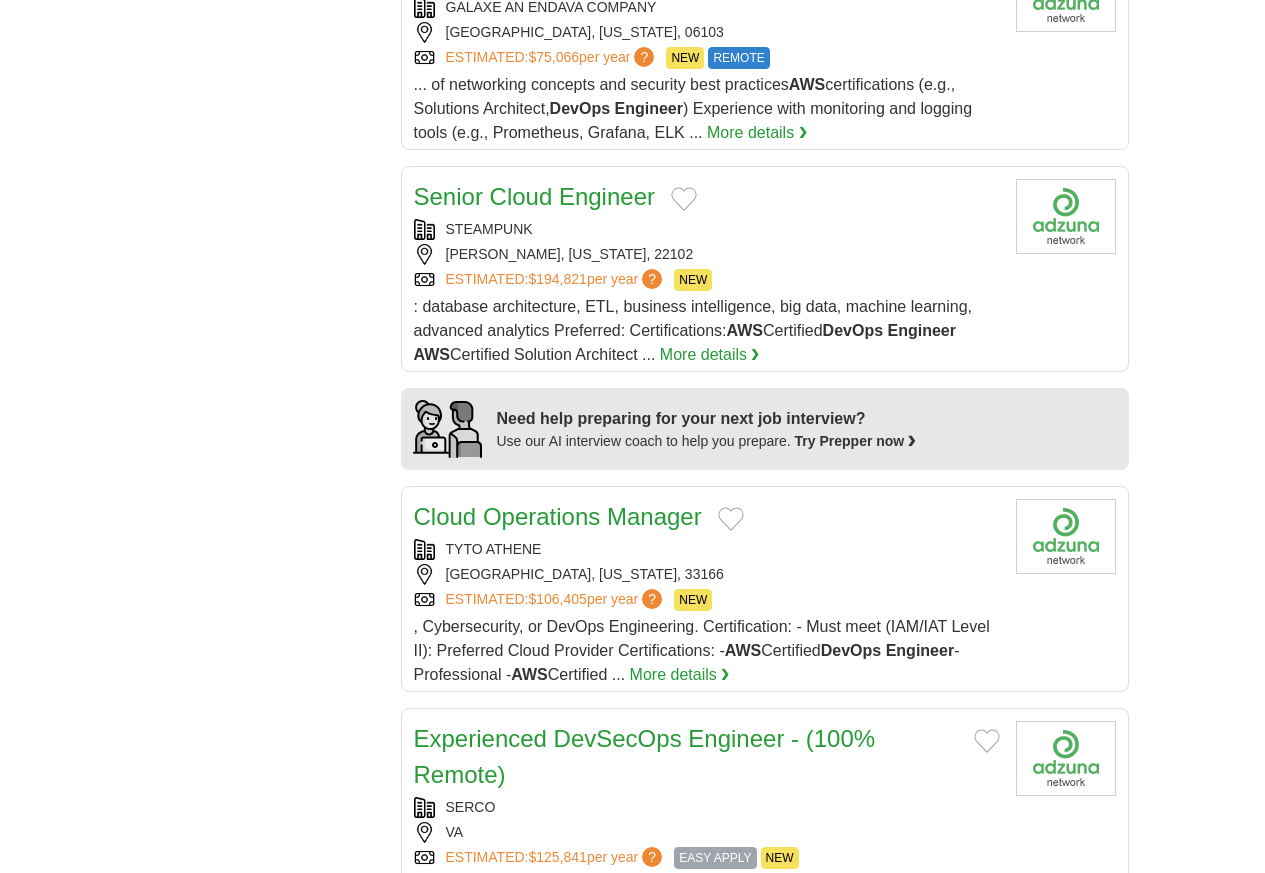 click on "Experienced DevSecOps Engineer - (100% Remote)" at bounding box center [645, 756] 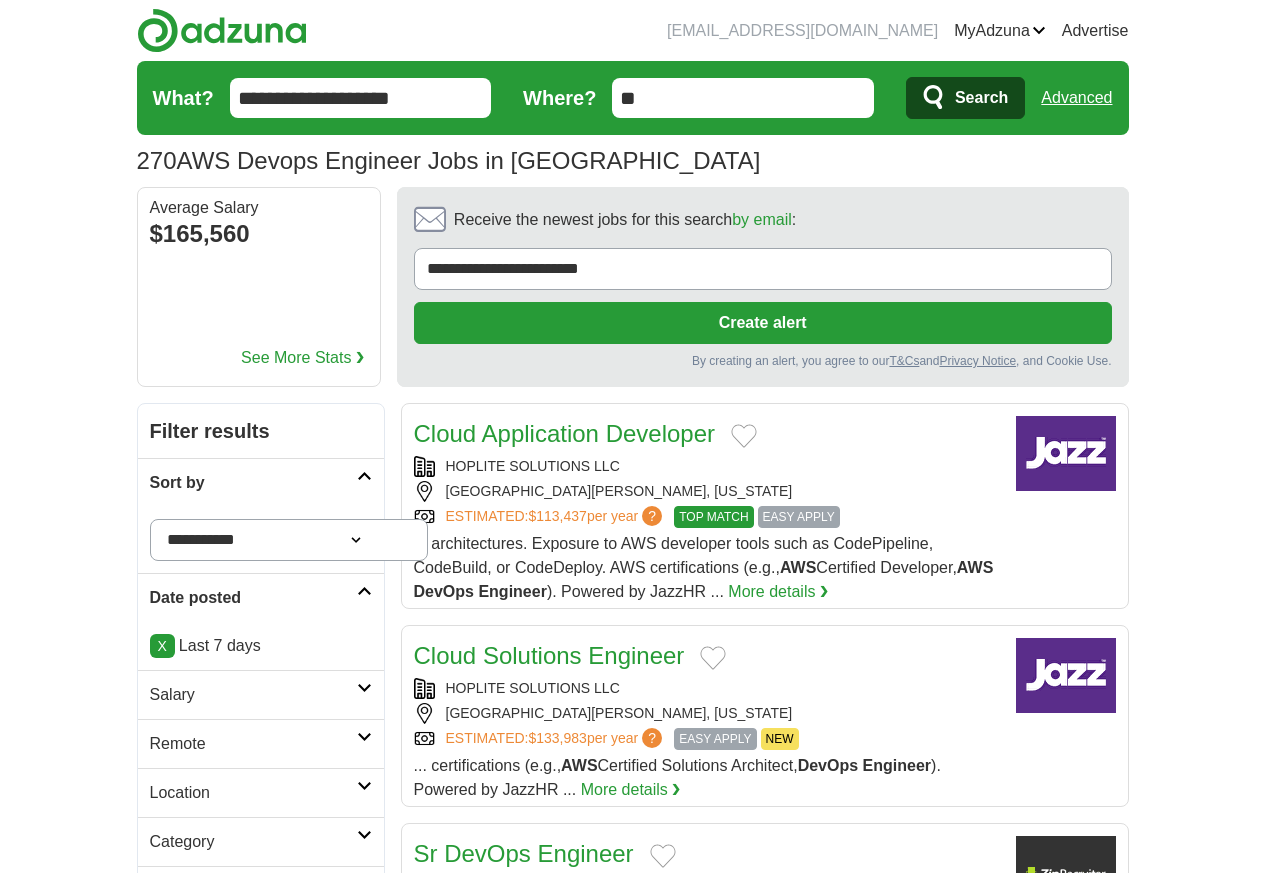 scroll, scrollTop: 0, scrollLeft: 0, axis: both 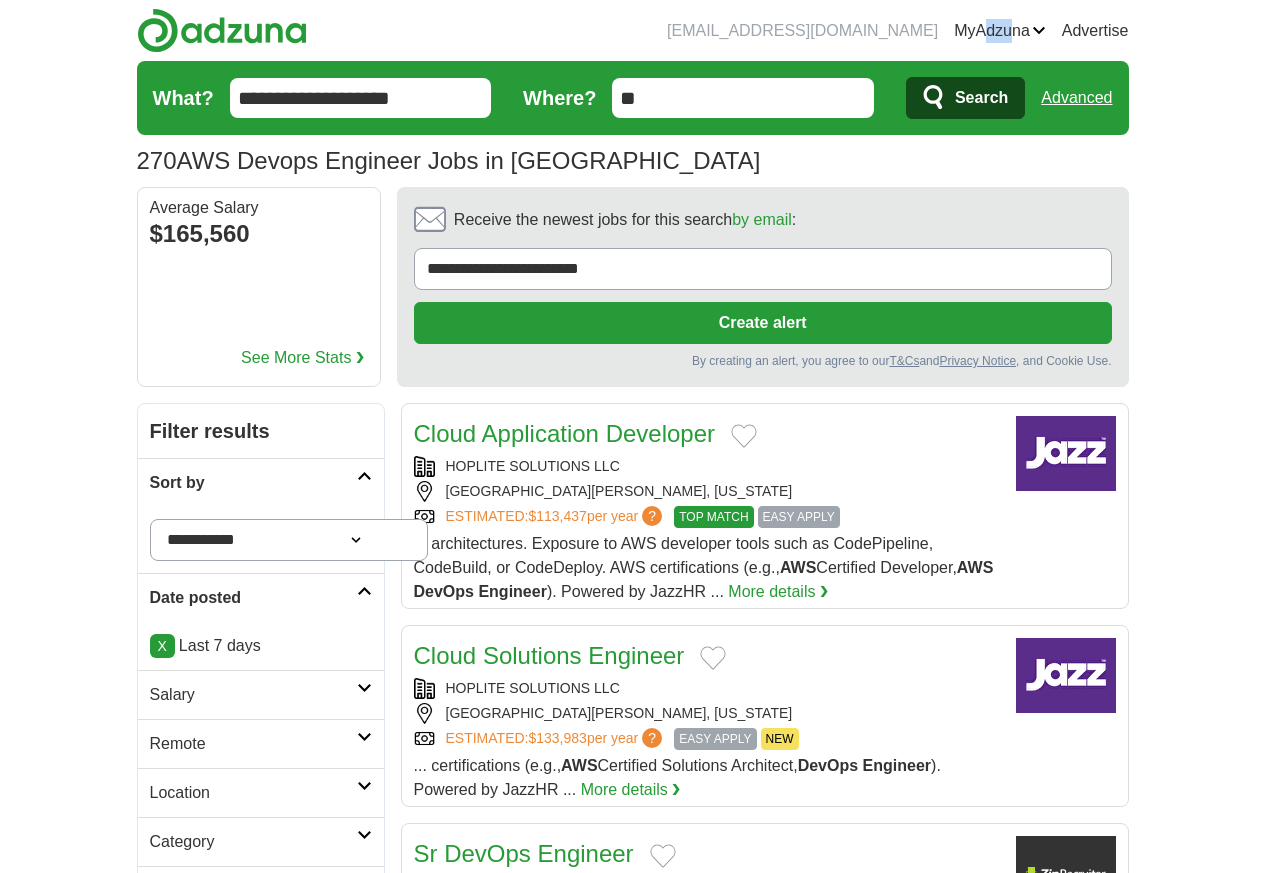 drag, startPoint x: 1124, startPoint y: -1, endPoint x: 1102, endPoint y: -23, distance: 31.112698 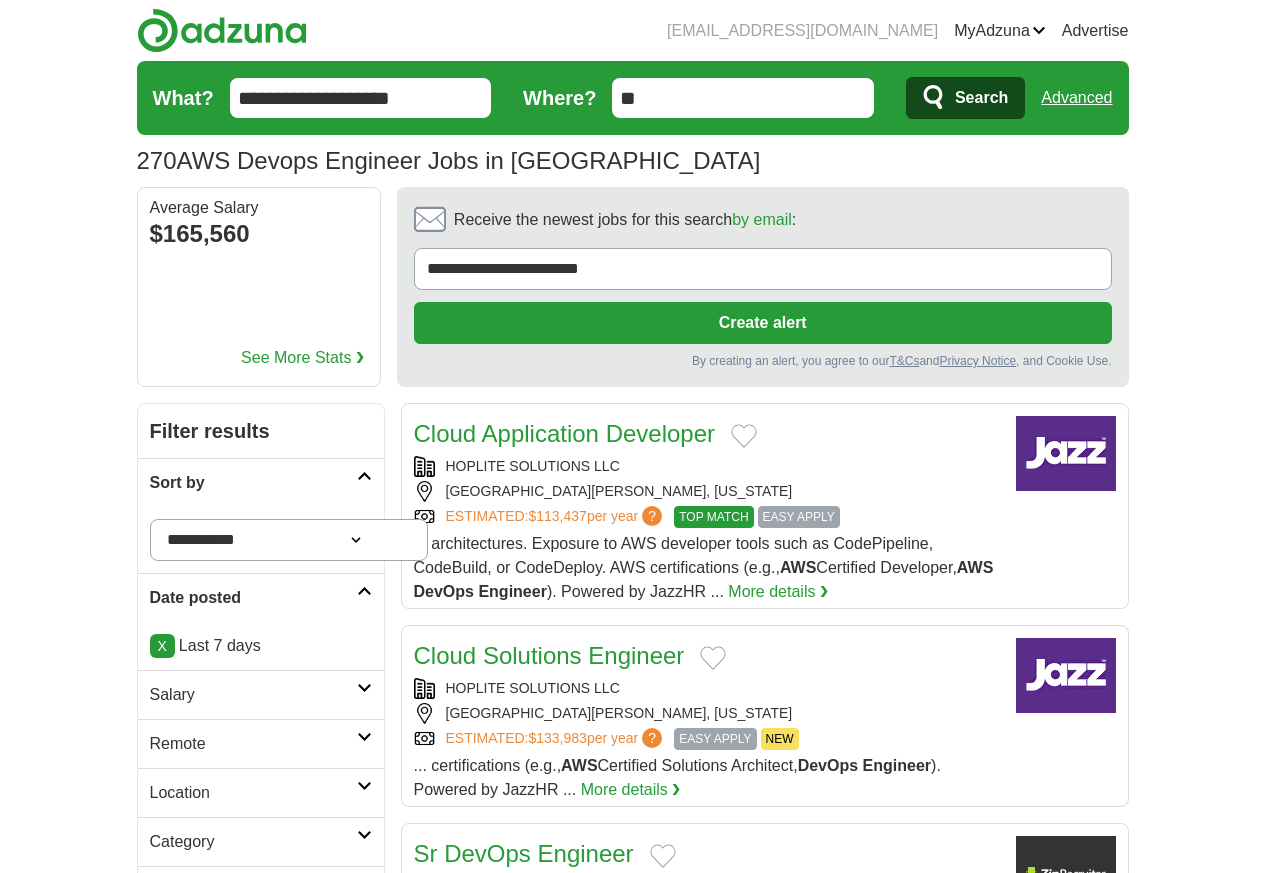 scroll, scrollTop: 0, scrollLeft: 0, axis: both 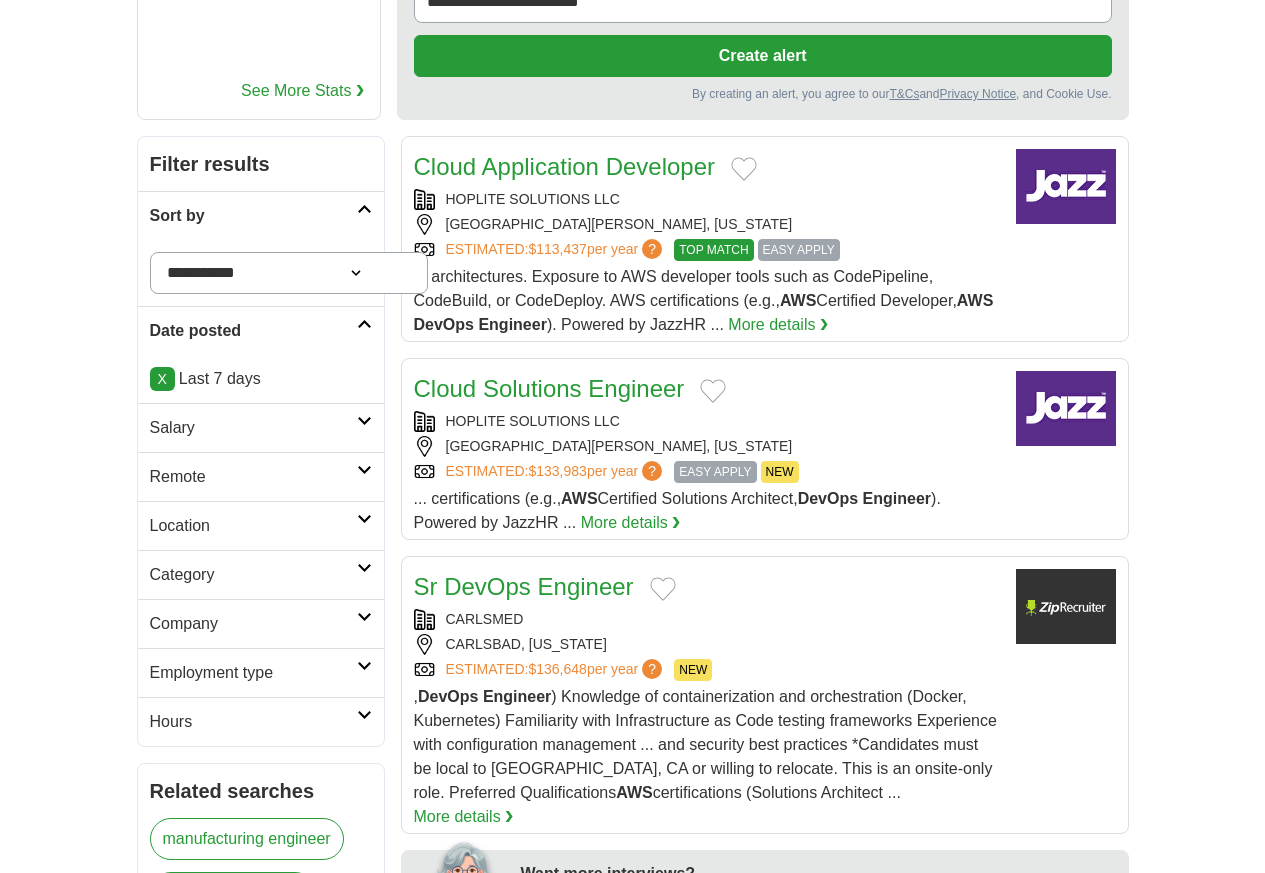 click on "Sr DevOps Engineer" at bounding box center (524, 586) 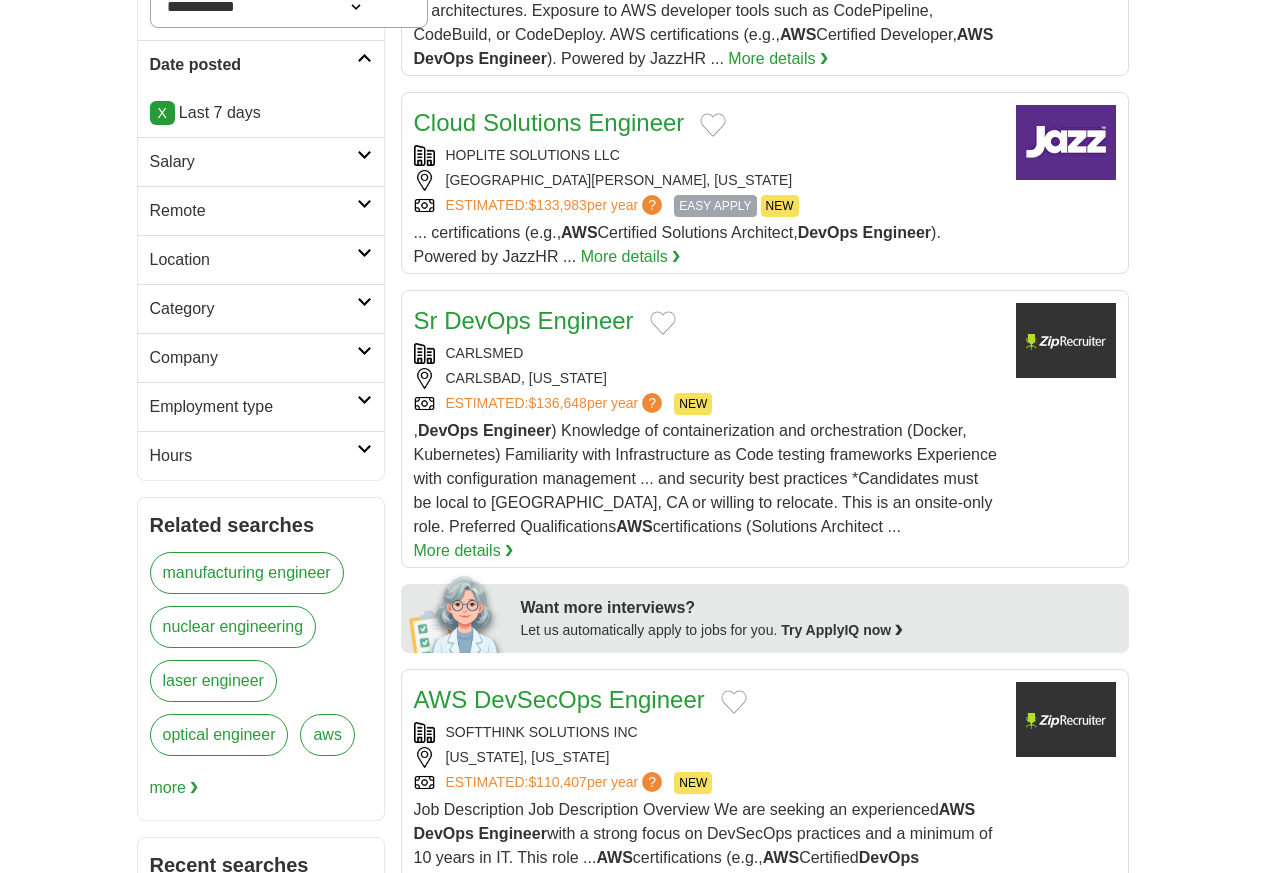 scroll, scrollTop: 800, scrollLeft: 0, axis: vertical 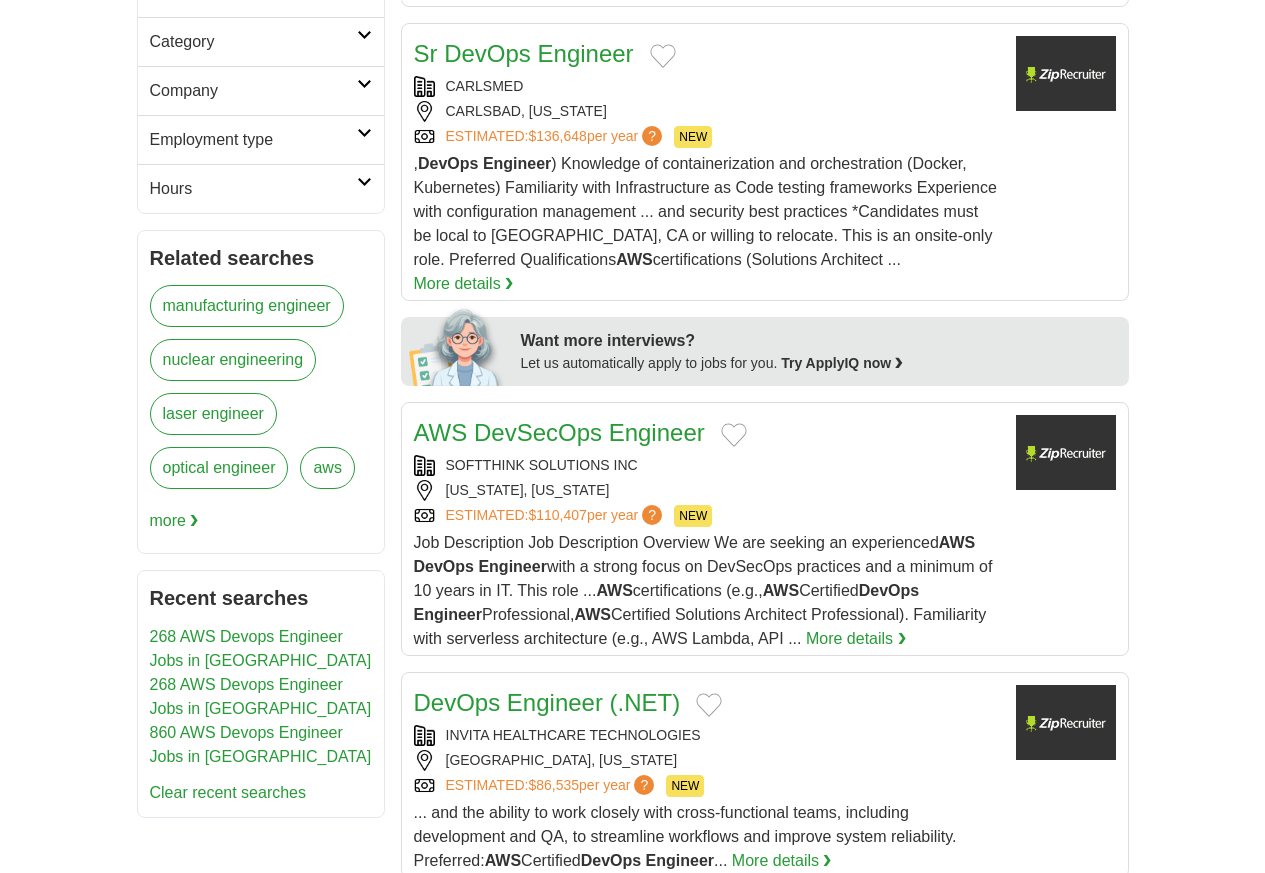 click on "DevOps Engineer (.NET)" at bounding box center [707, 703] 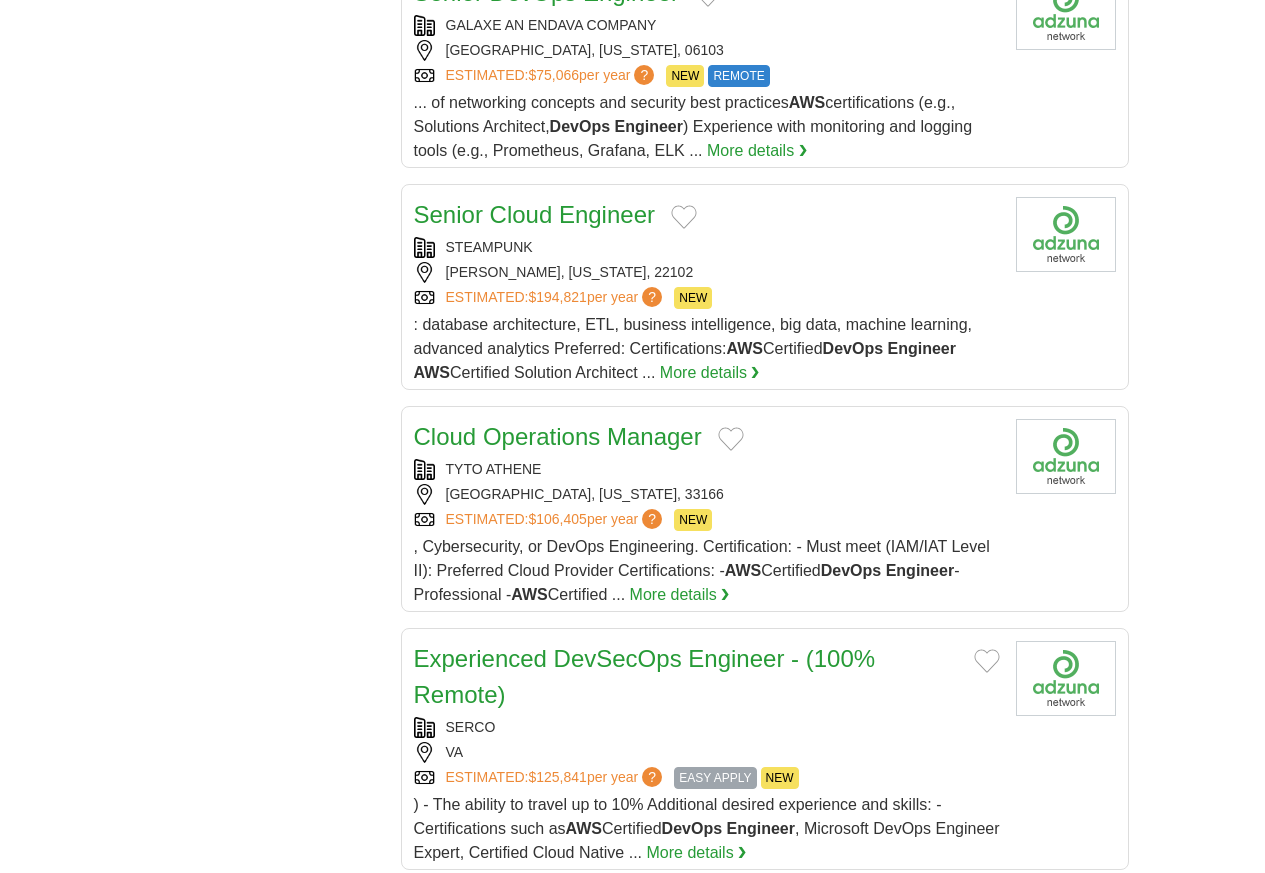 scroll, scrollTop: 2133, scrollLeft: 0, axis: vertical 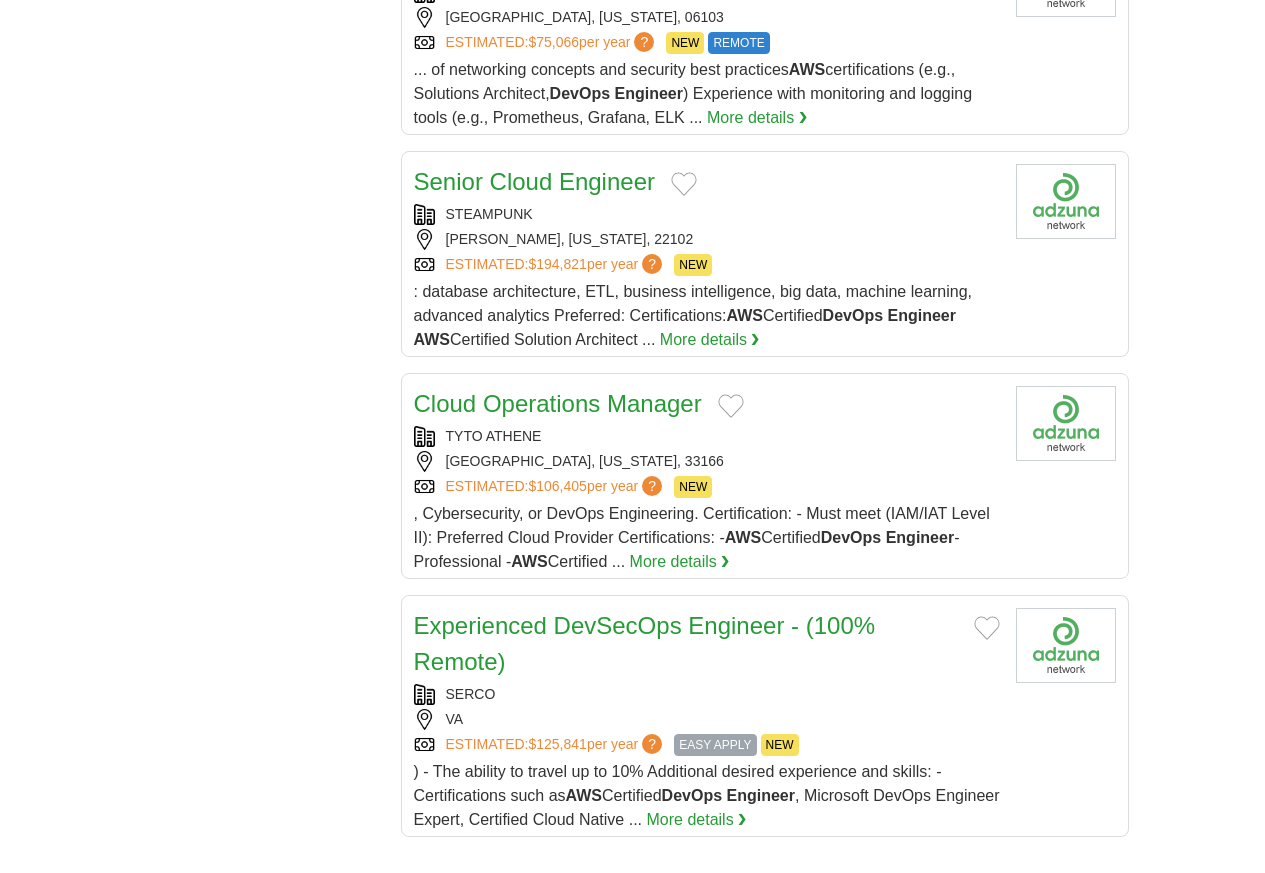 click on "Experienced DevSecOps Engineer - (100% Remote)" at bounding box center [645, 643] 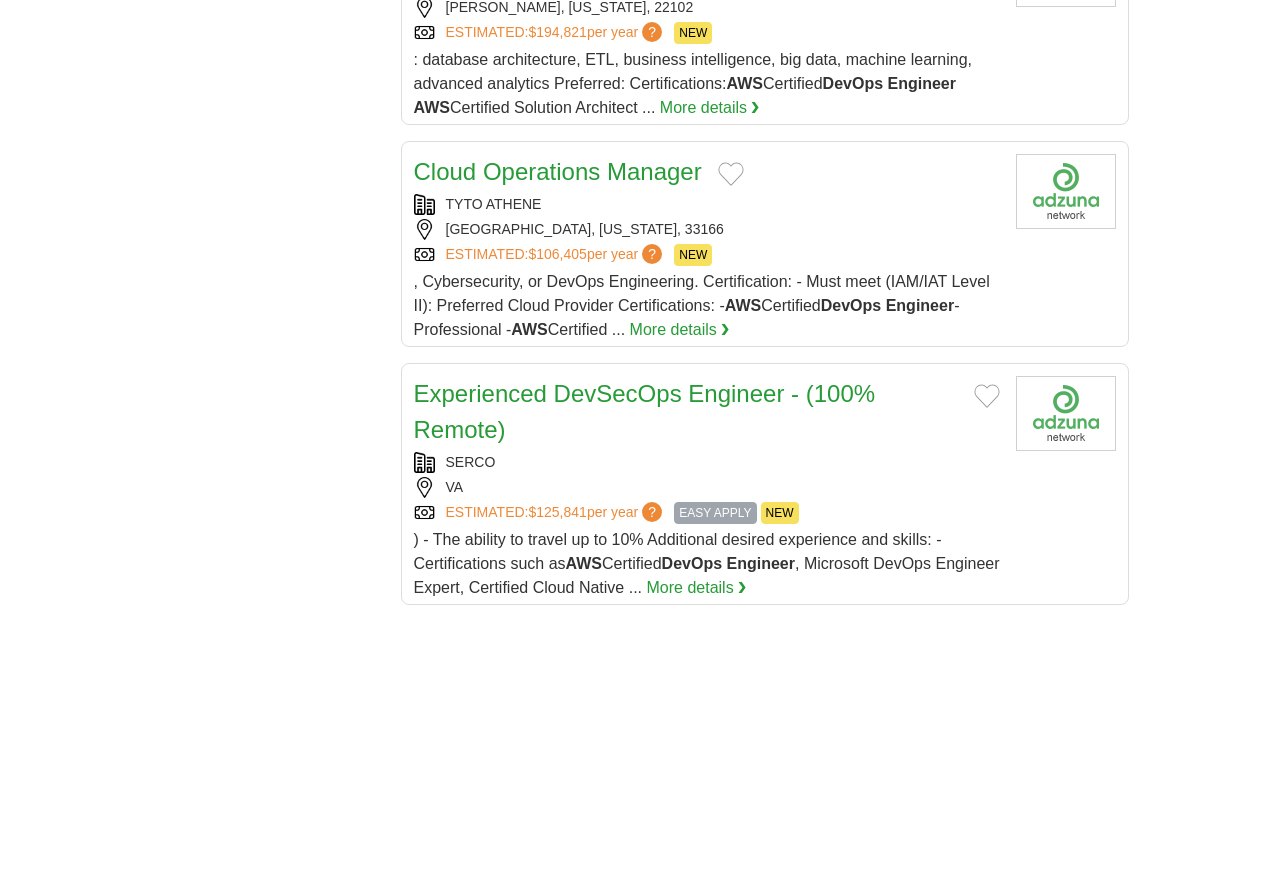scroll, scrollTop: 2400, scrollLeft: 0, axis: vertical 